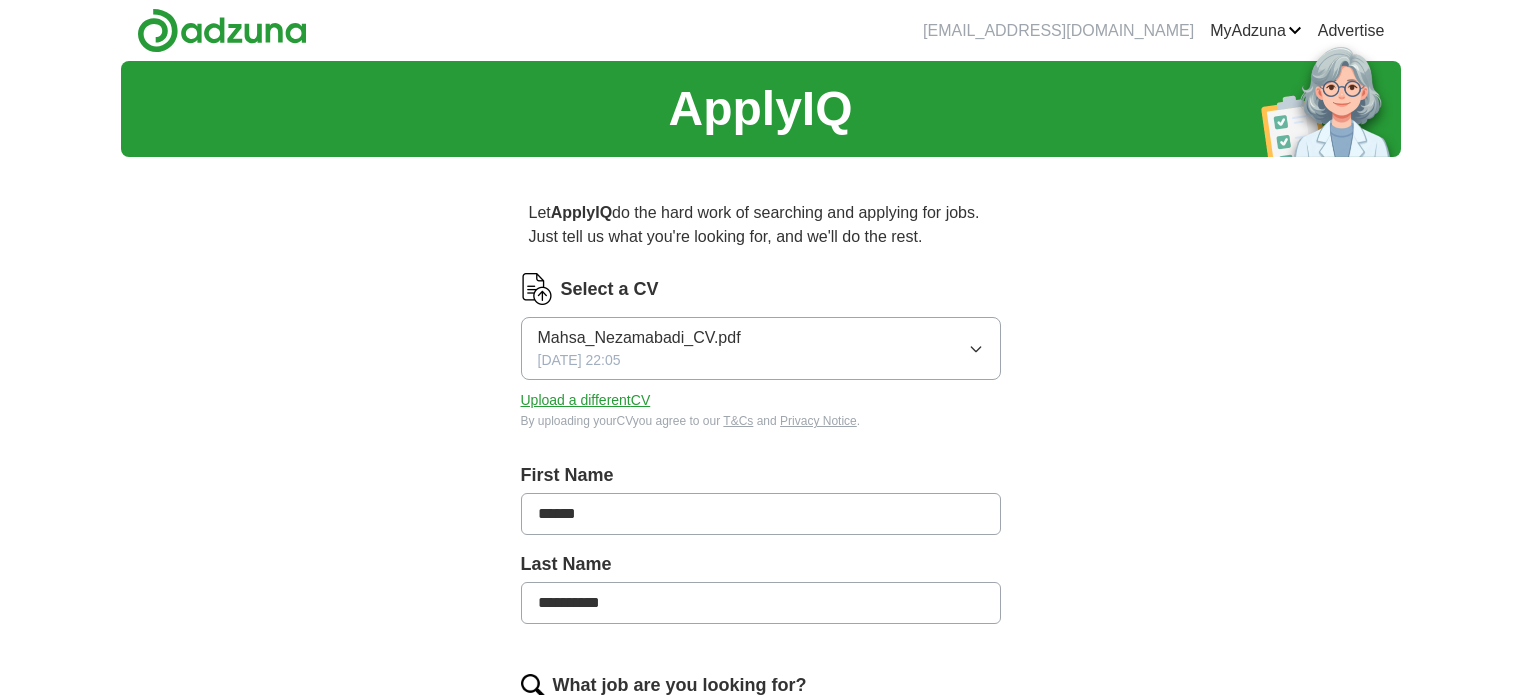 scroll, scrollTop: 0, scrollLeft: 0, axis: both 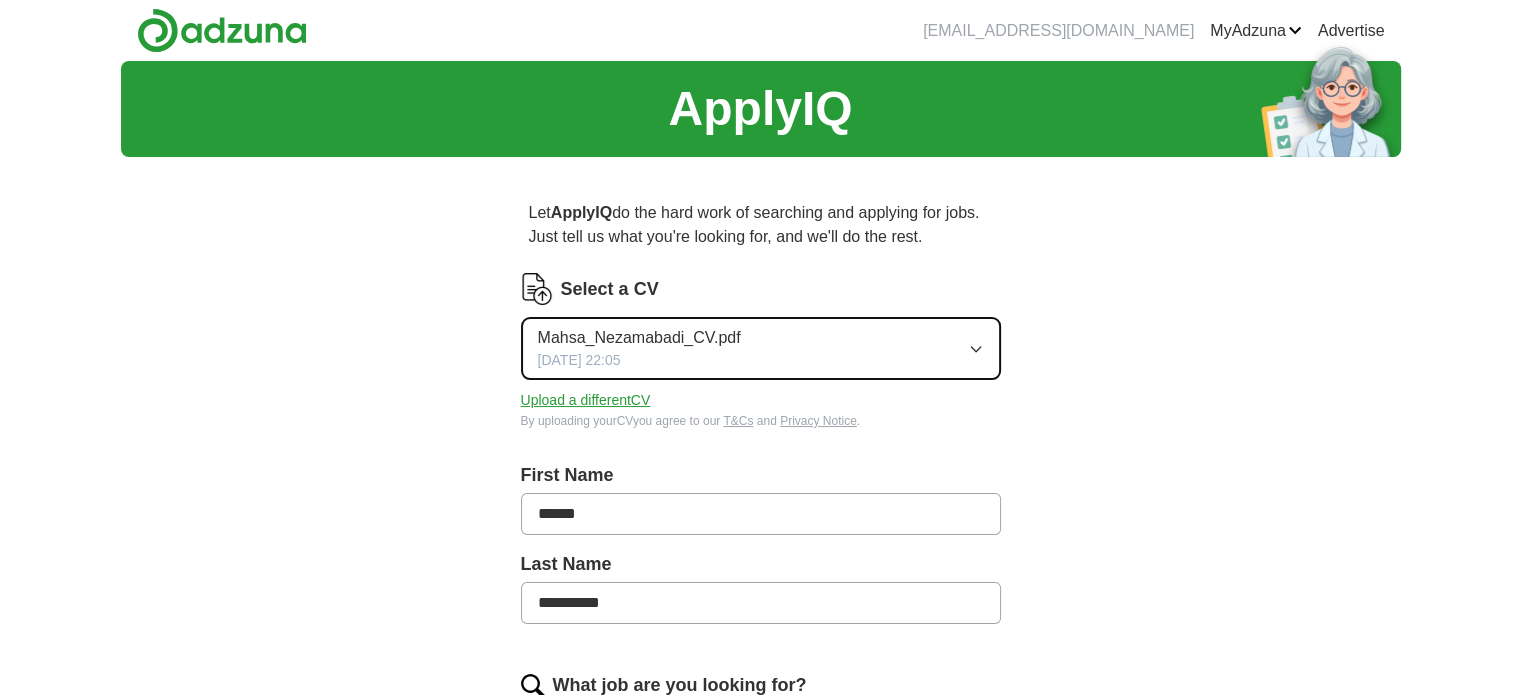 click 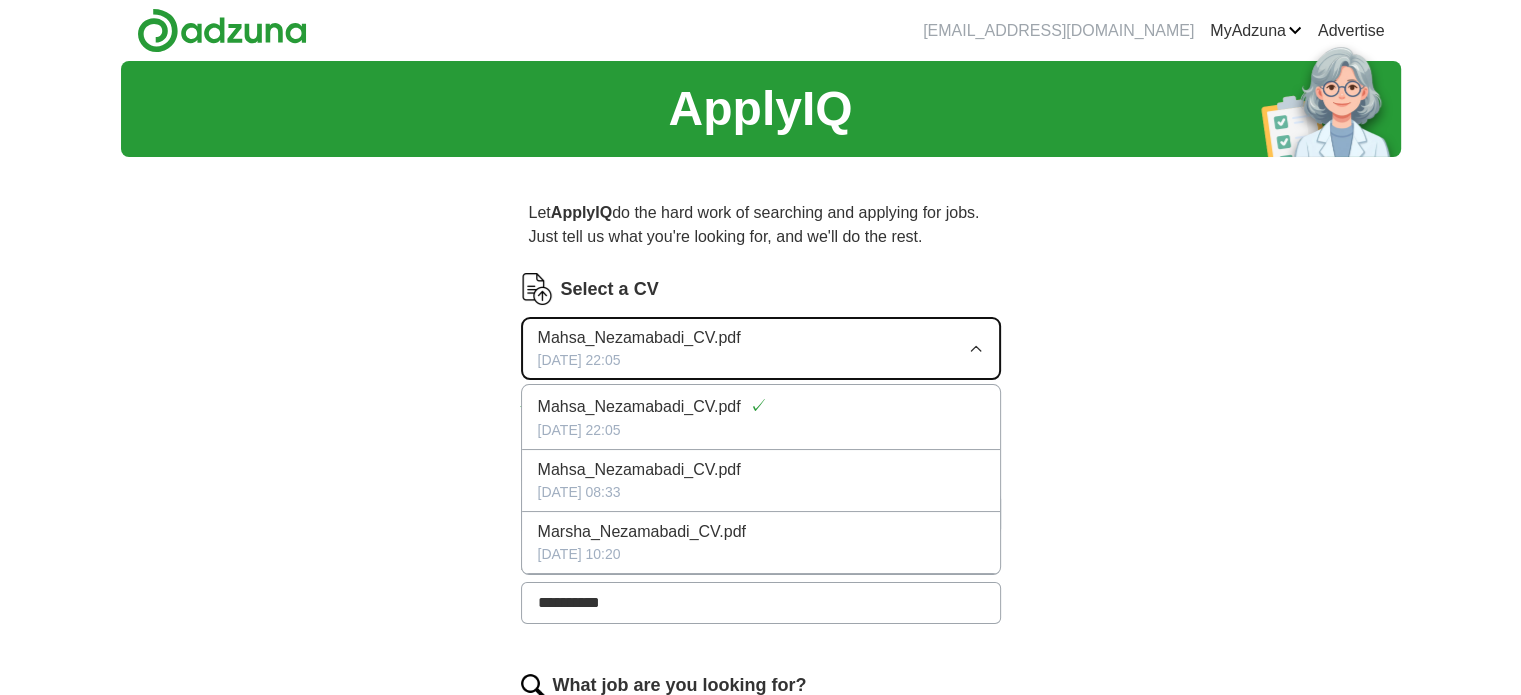 click 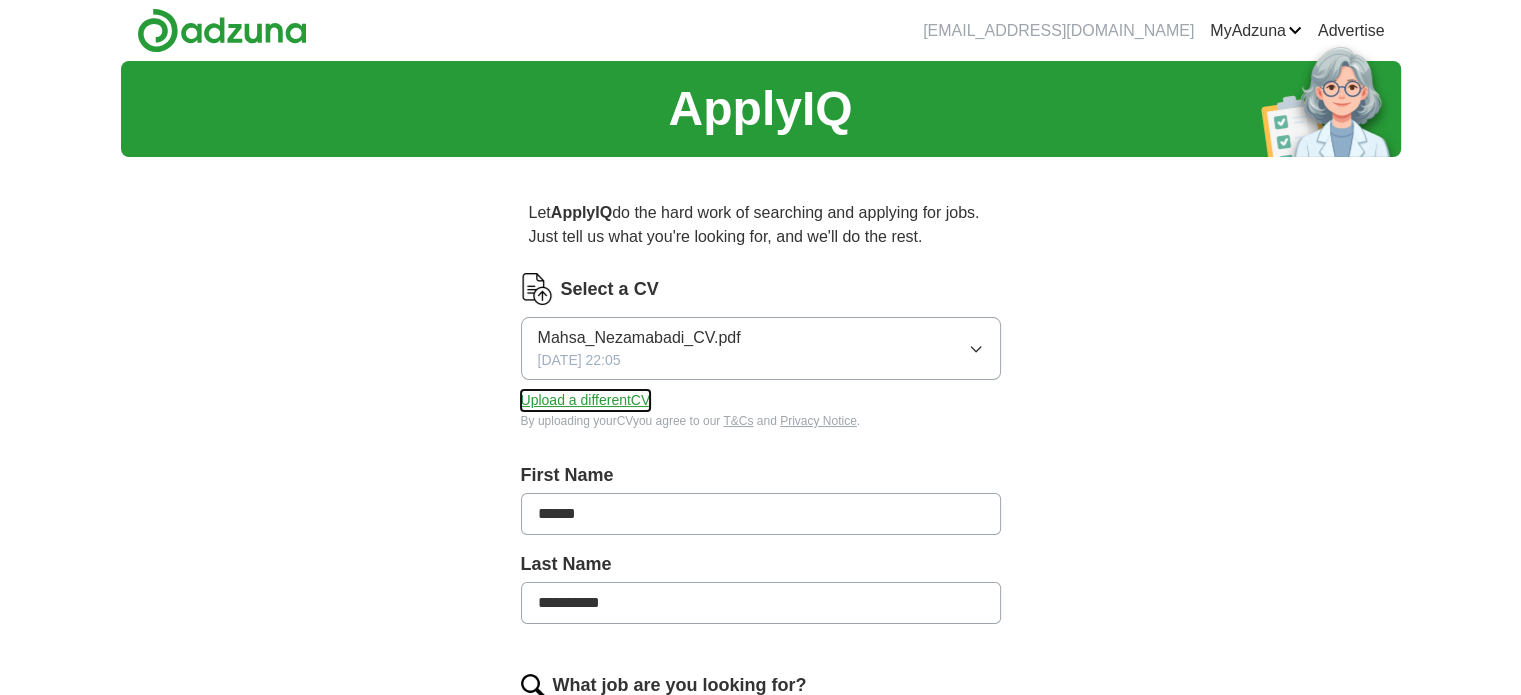 click on "Upload a different  CV" at bounding box center (586, 400) 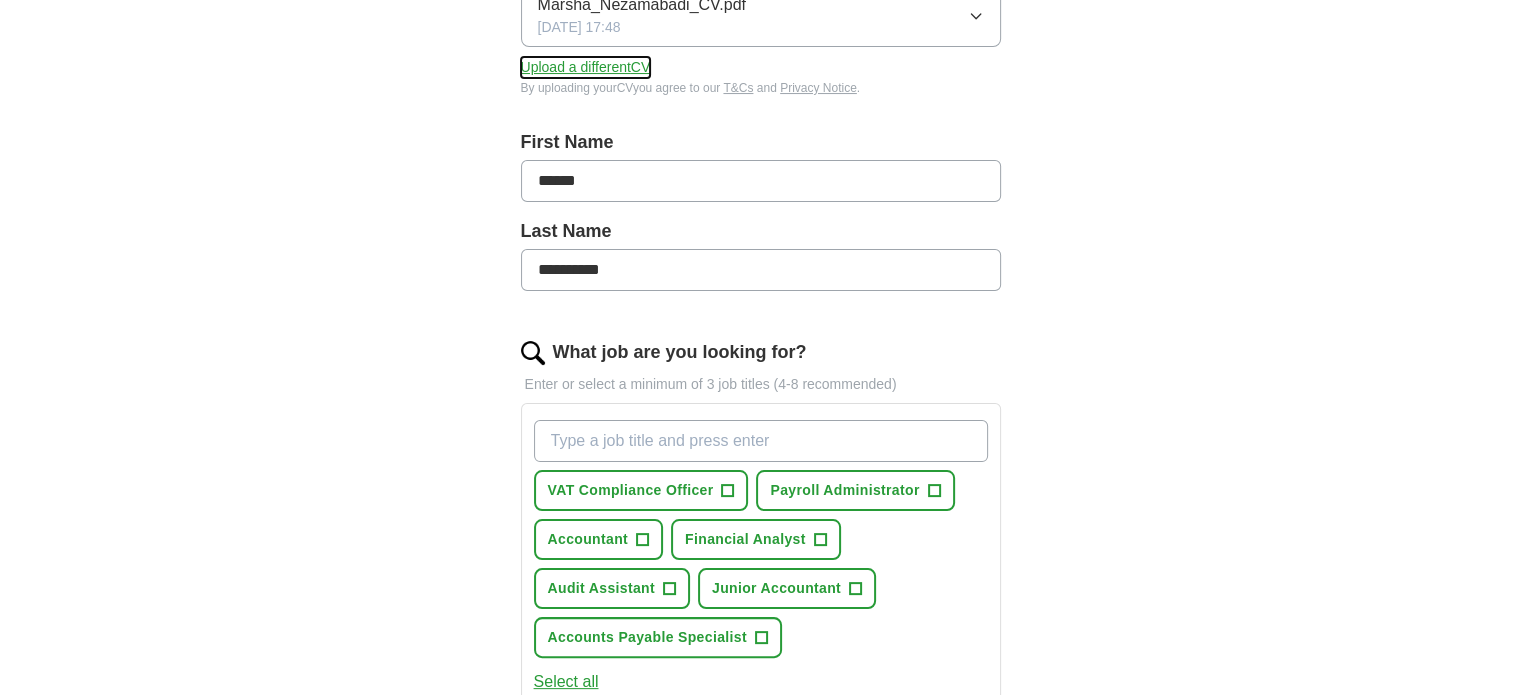 scroll, scrollTop: 500, scrollLeft: 0, axis: vertical 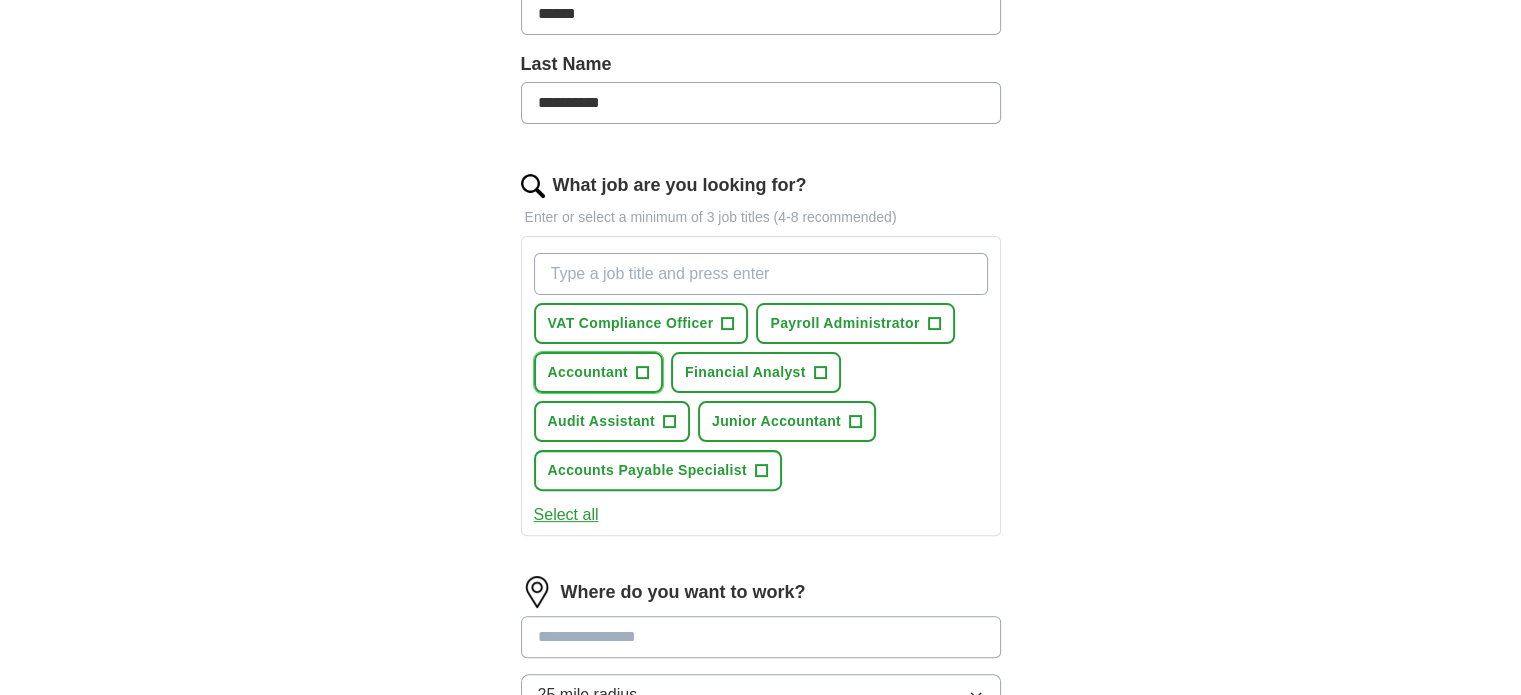 click on "+" at bounding box center [642, 373] 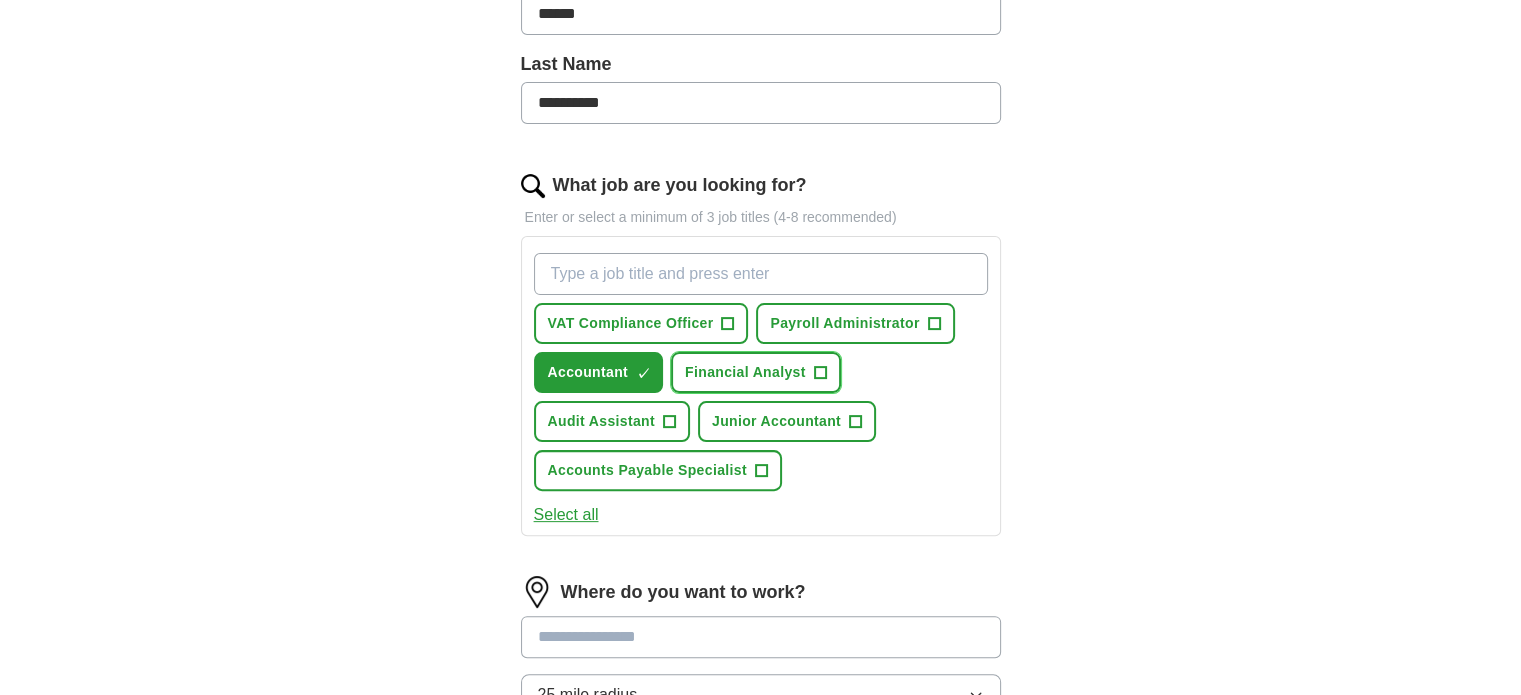 click on "+" at bounding box center [820, 373] 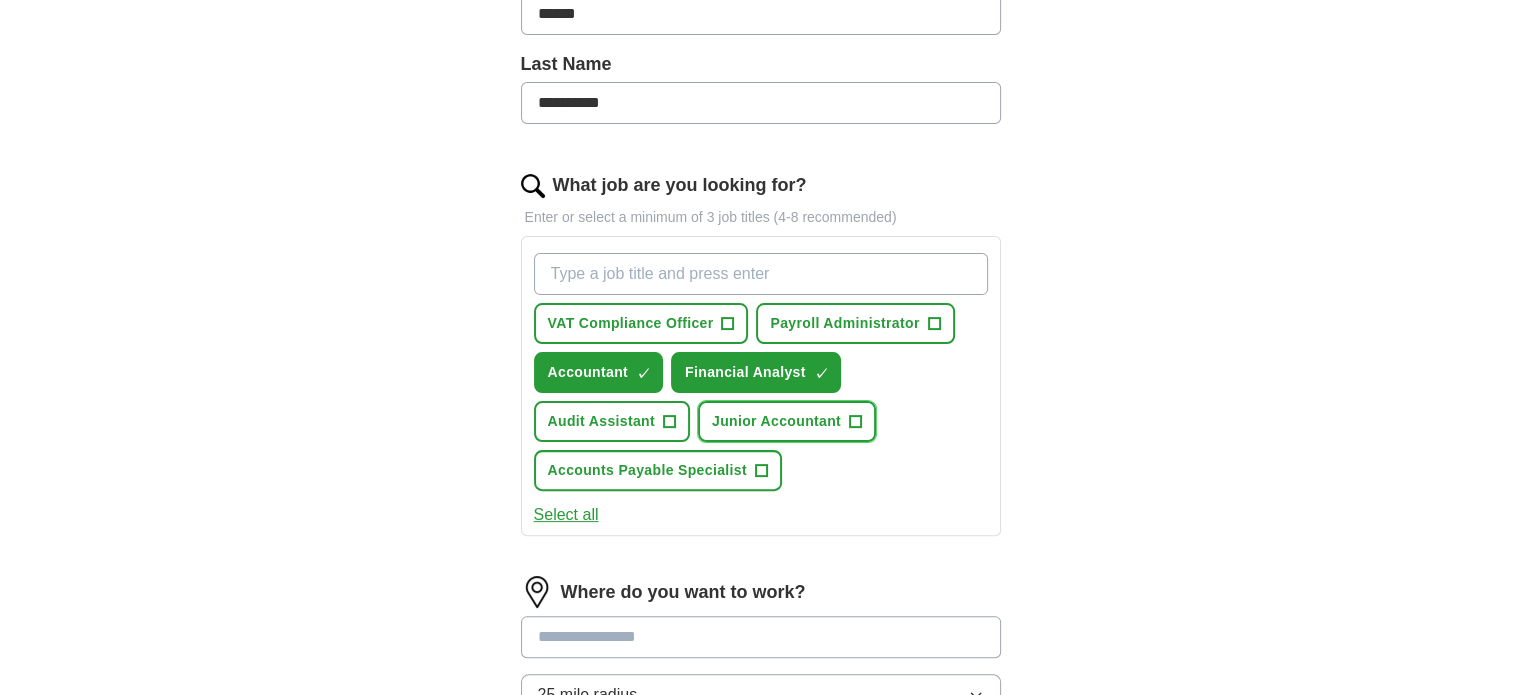 click on "+" at bounding box center (856, 422) 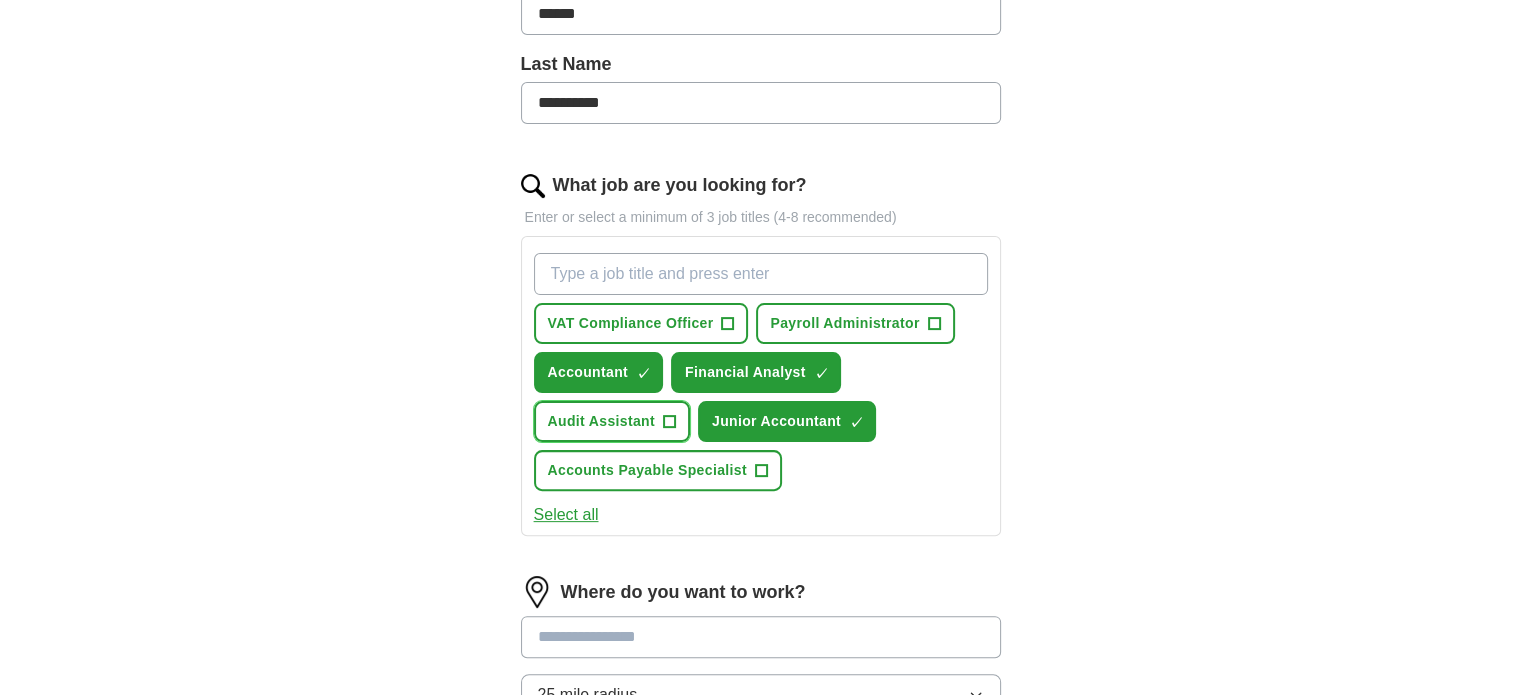 click on "Audit Assistant +" at bounding box center [612, 421] 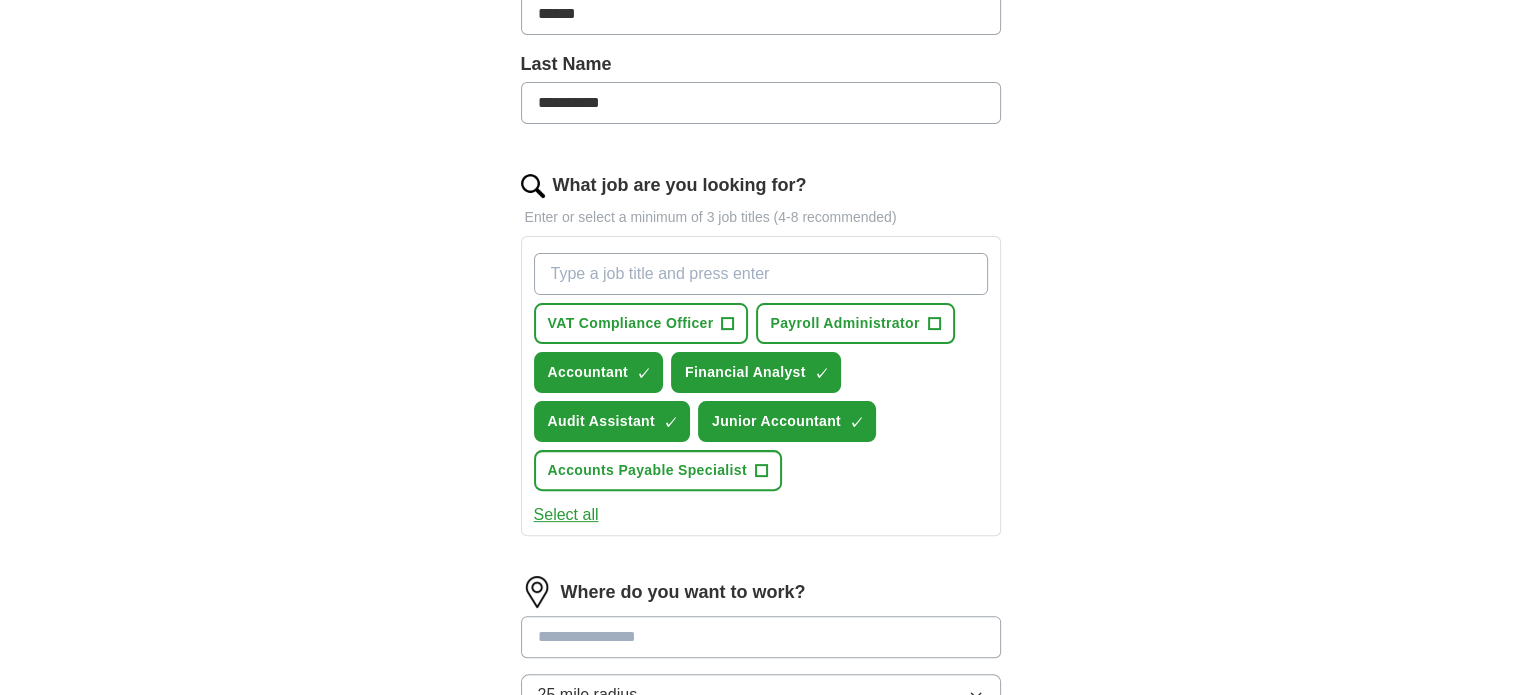 click on "What job are you looking for?" at bounding box center [761, 274] 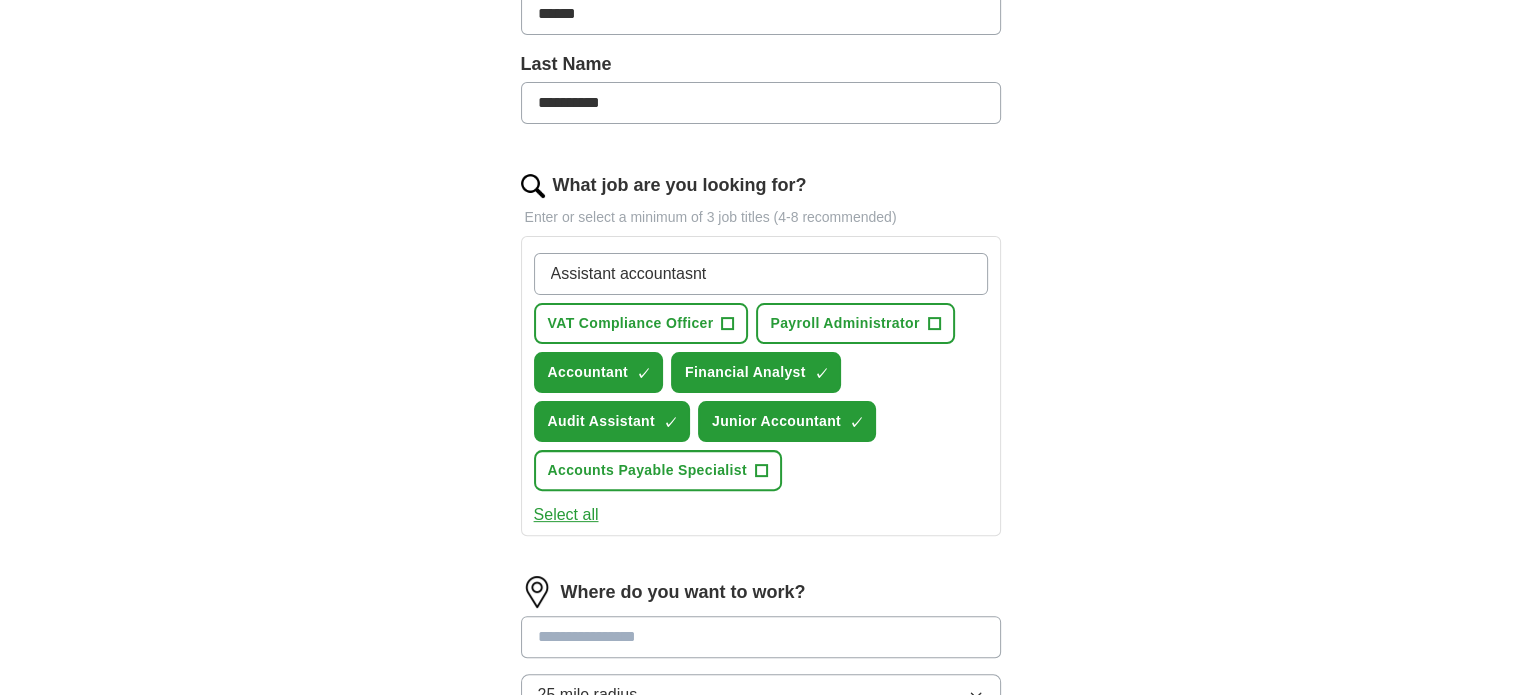 type on "Assistant accp" 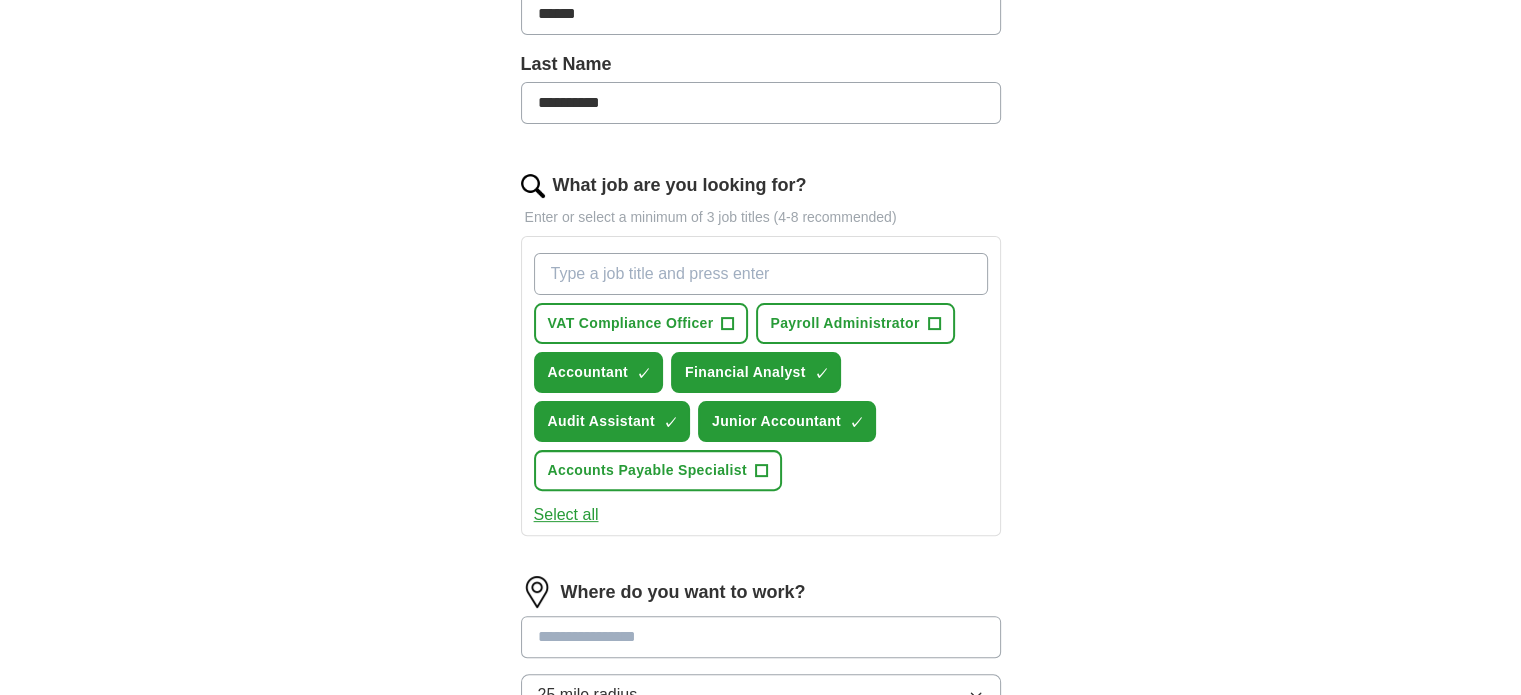 click on "What job are you looking for?" at bounding box center [761, 274] 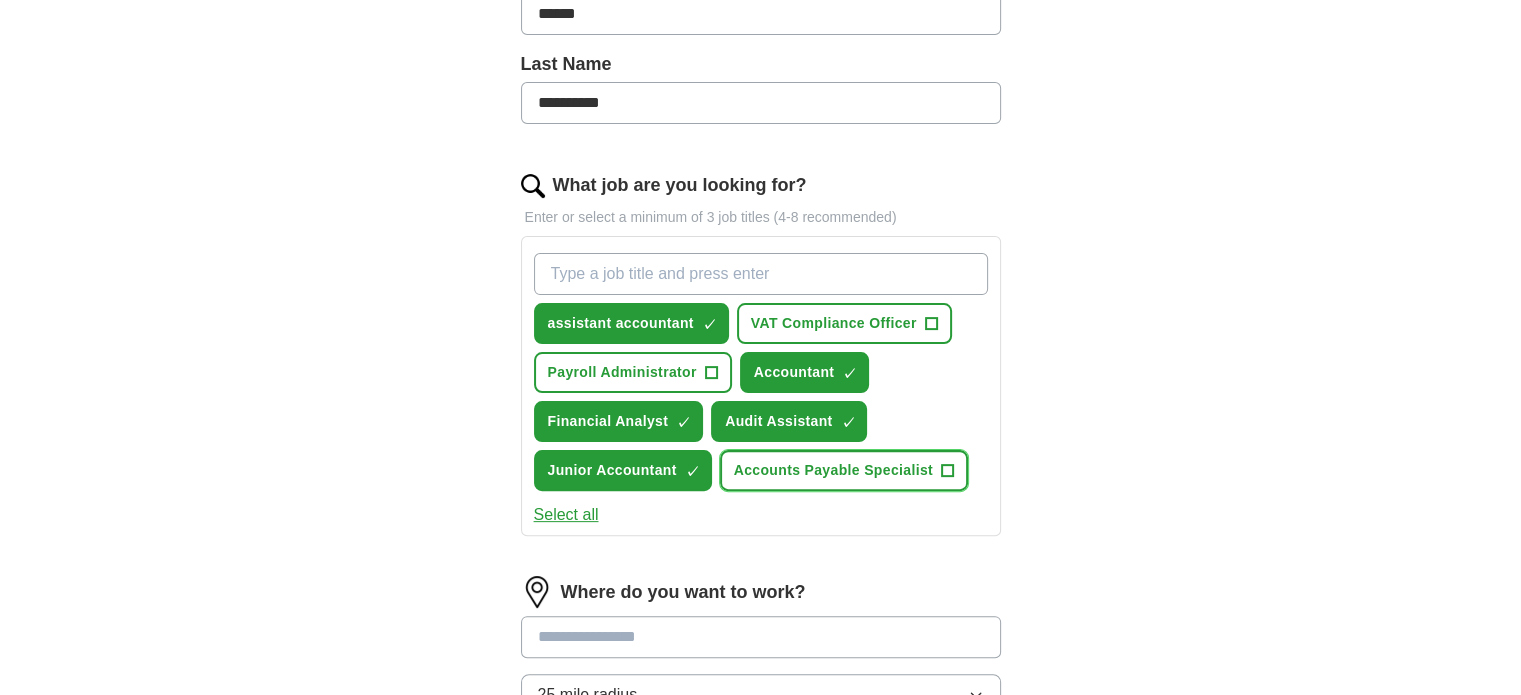 click on "+" at bounding box center [947, 471] 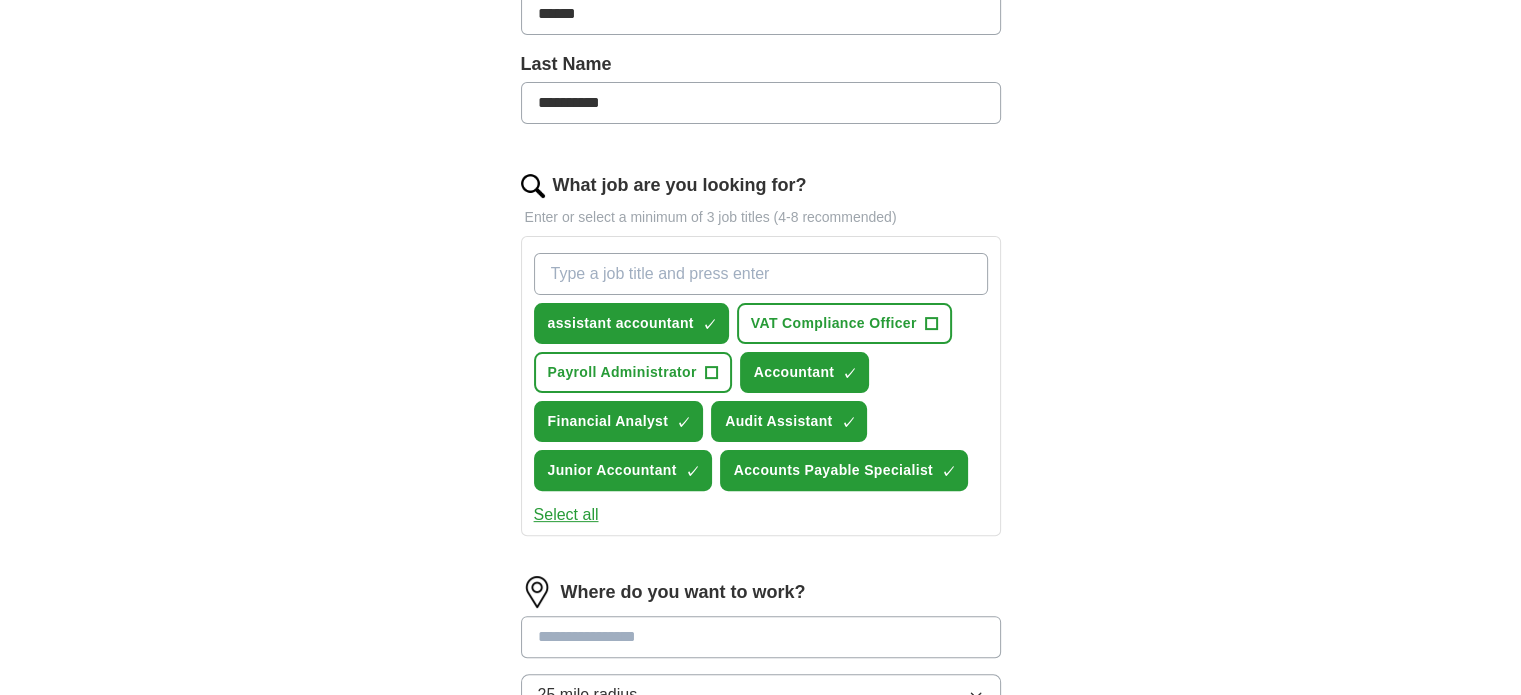 click on "What job are you looking for?" at bounding box center [761, 274] 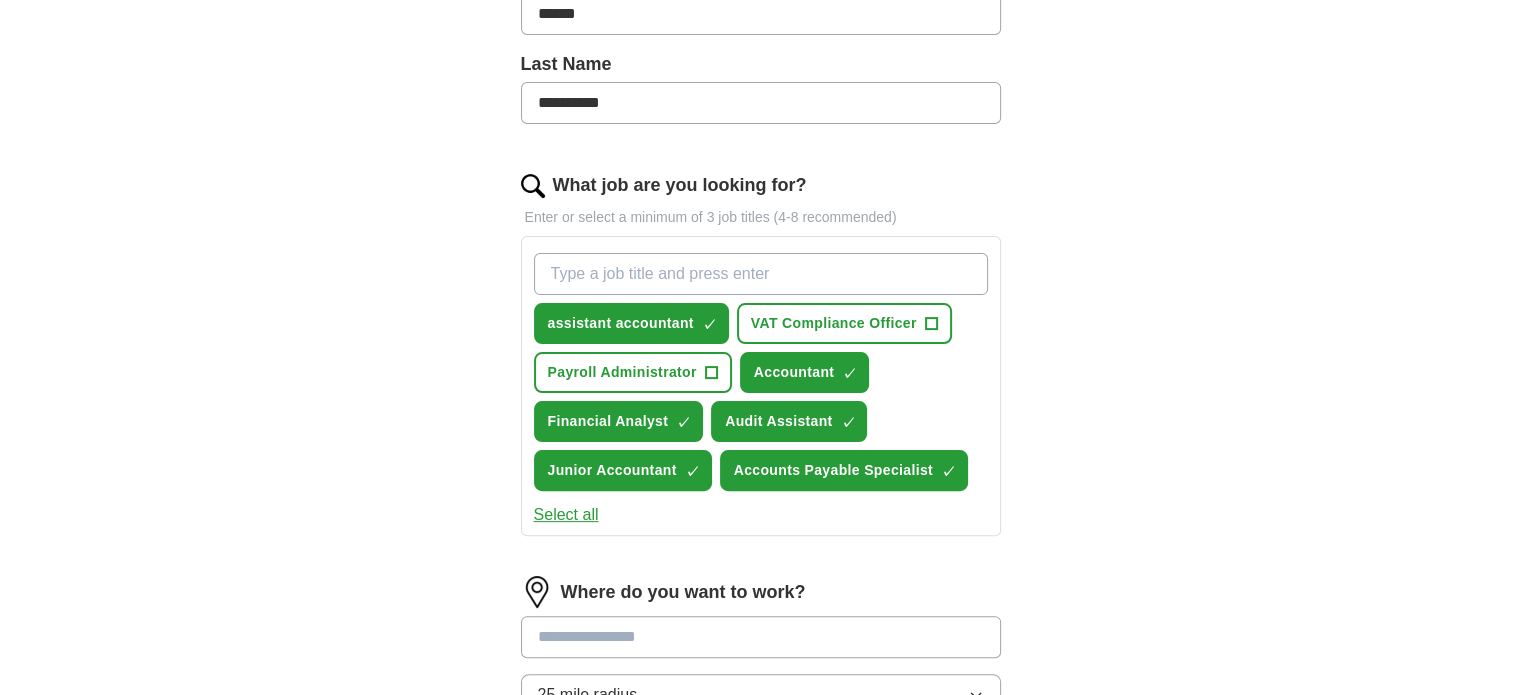 paste on "bookkeeper" 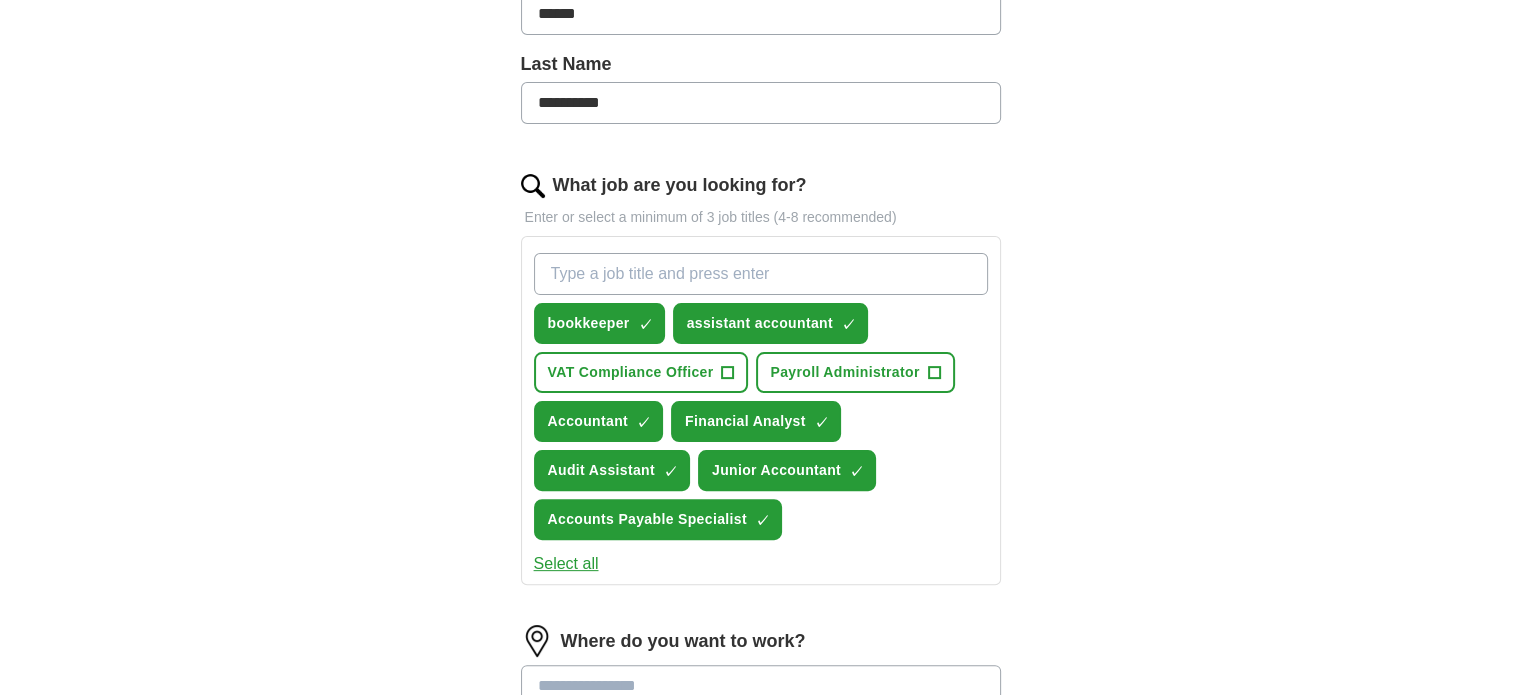 type on "c" 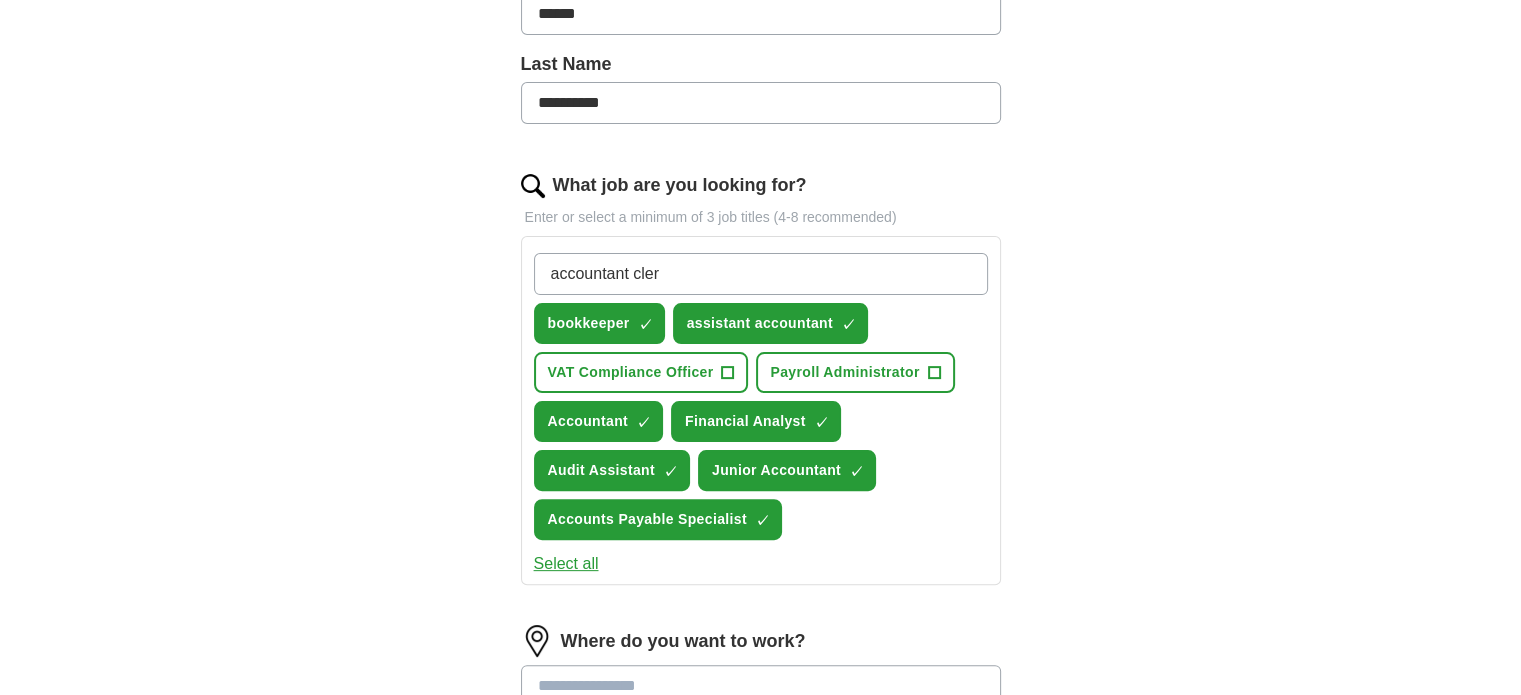 type on "accountant clerk" 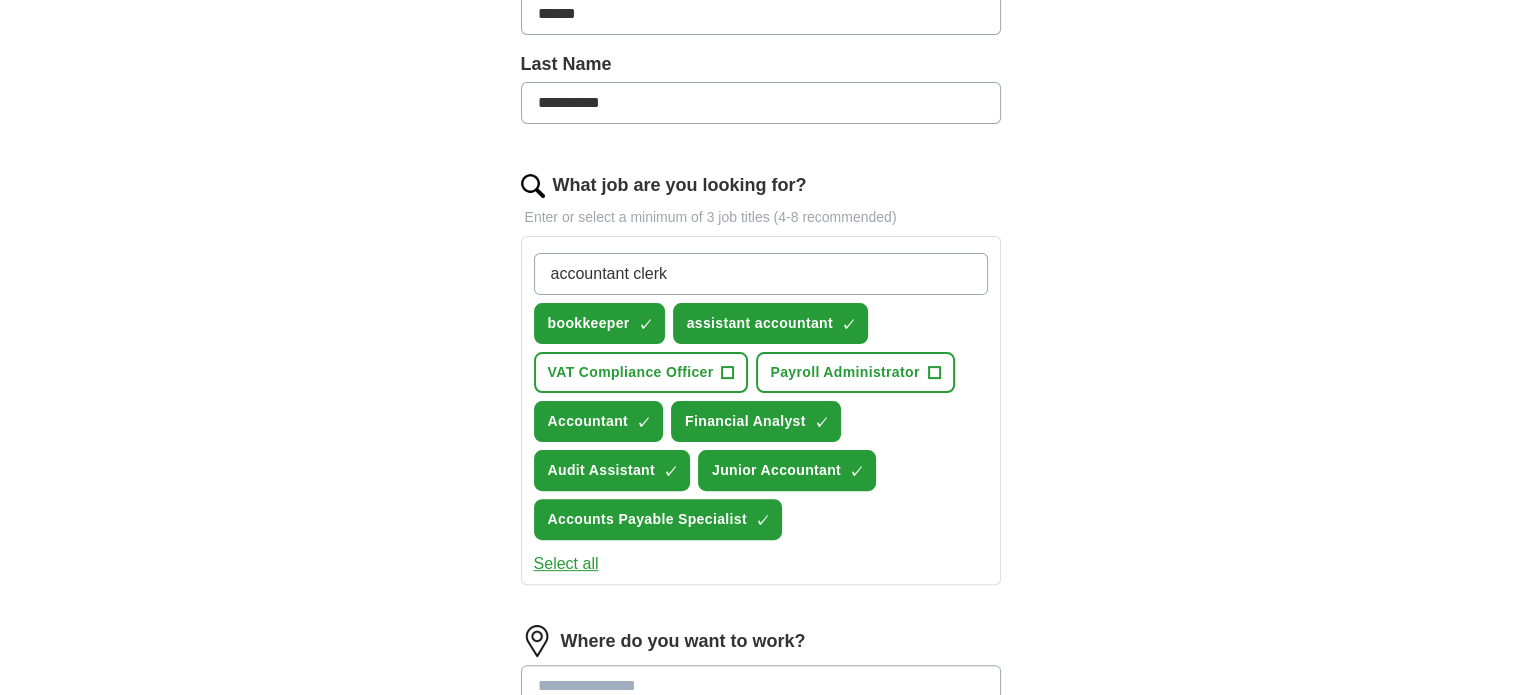type 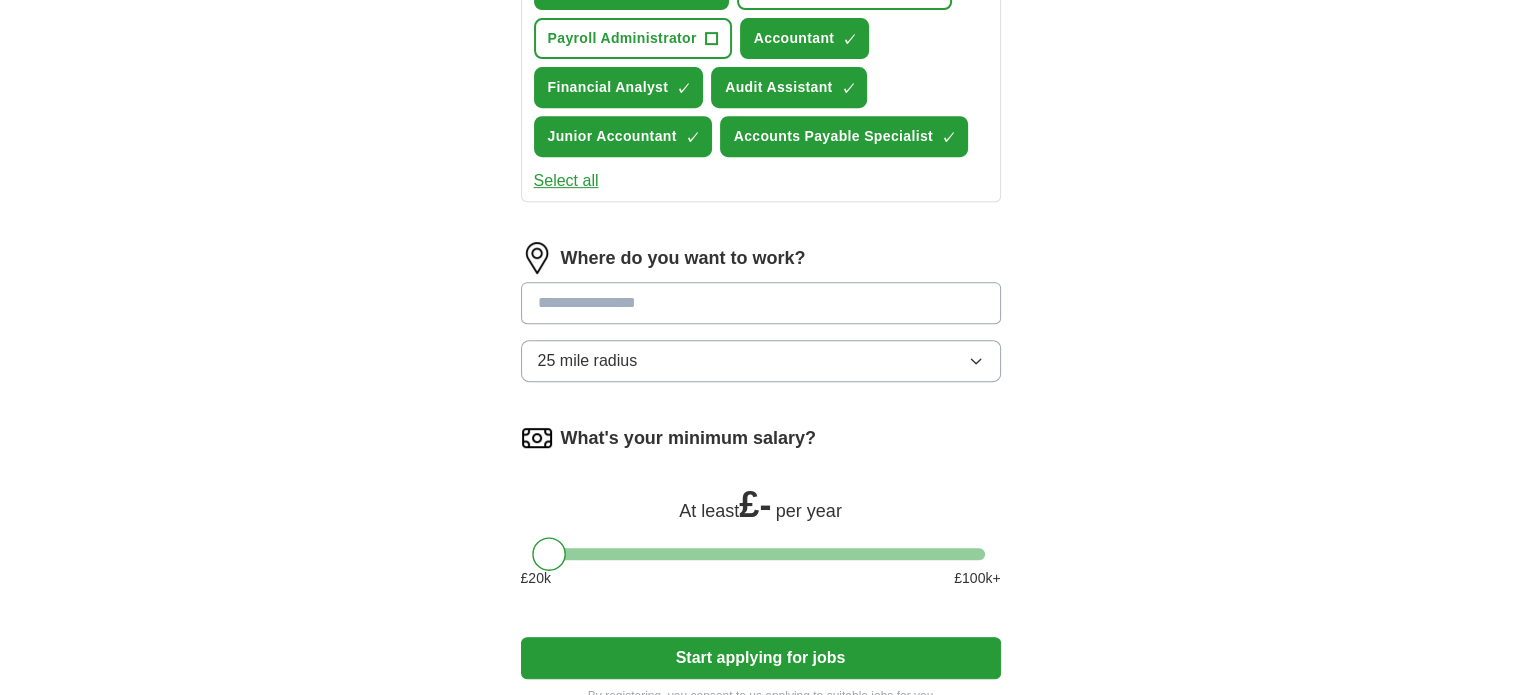 scroll, scrollTop: 900, scrollLeft: 0, axis: vertical 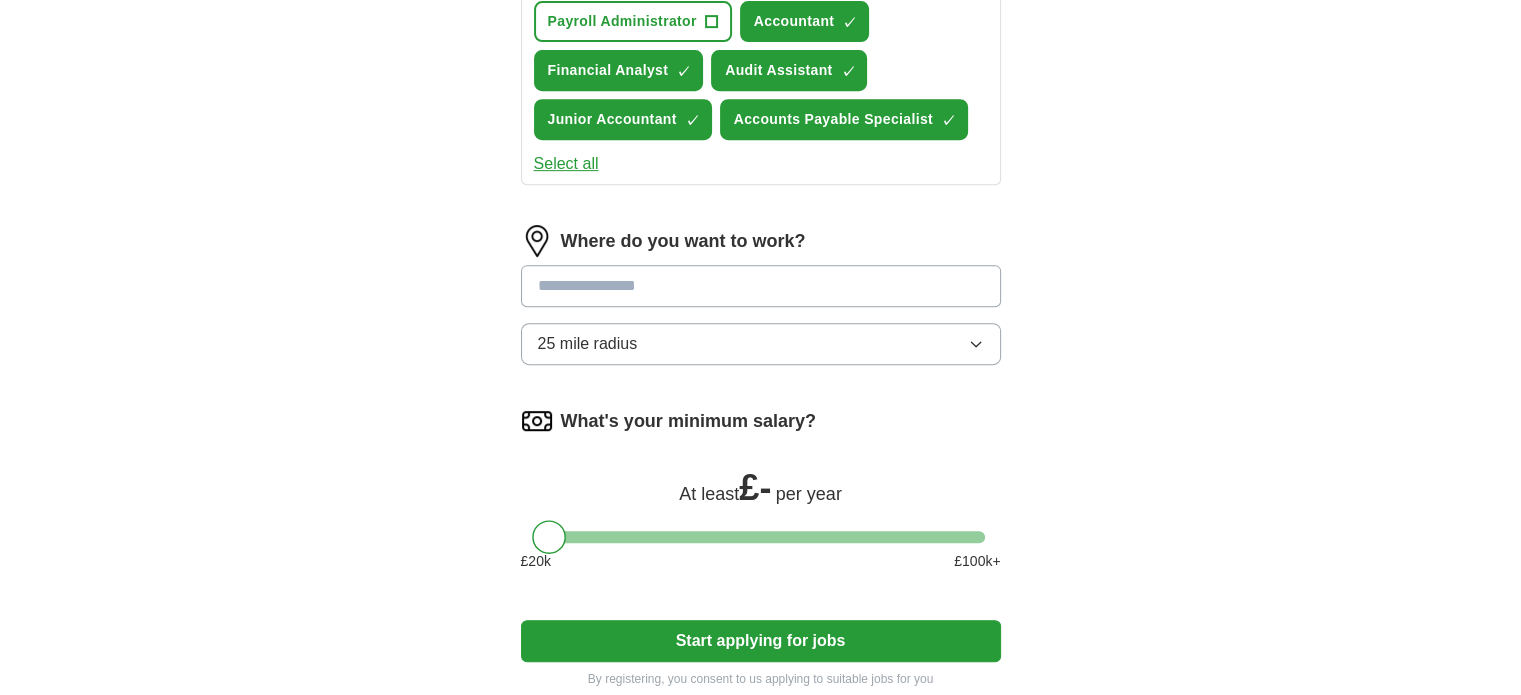 click at bounding box center [761, 286] 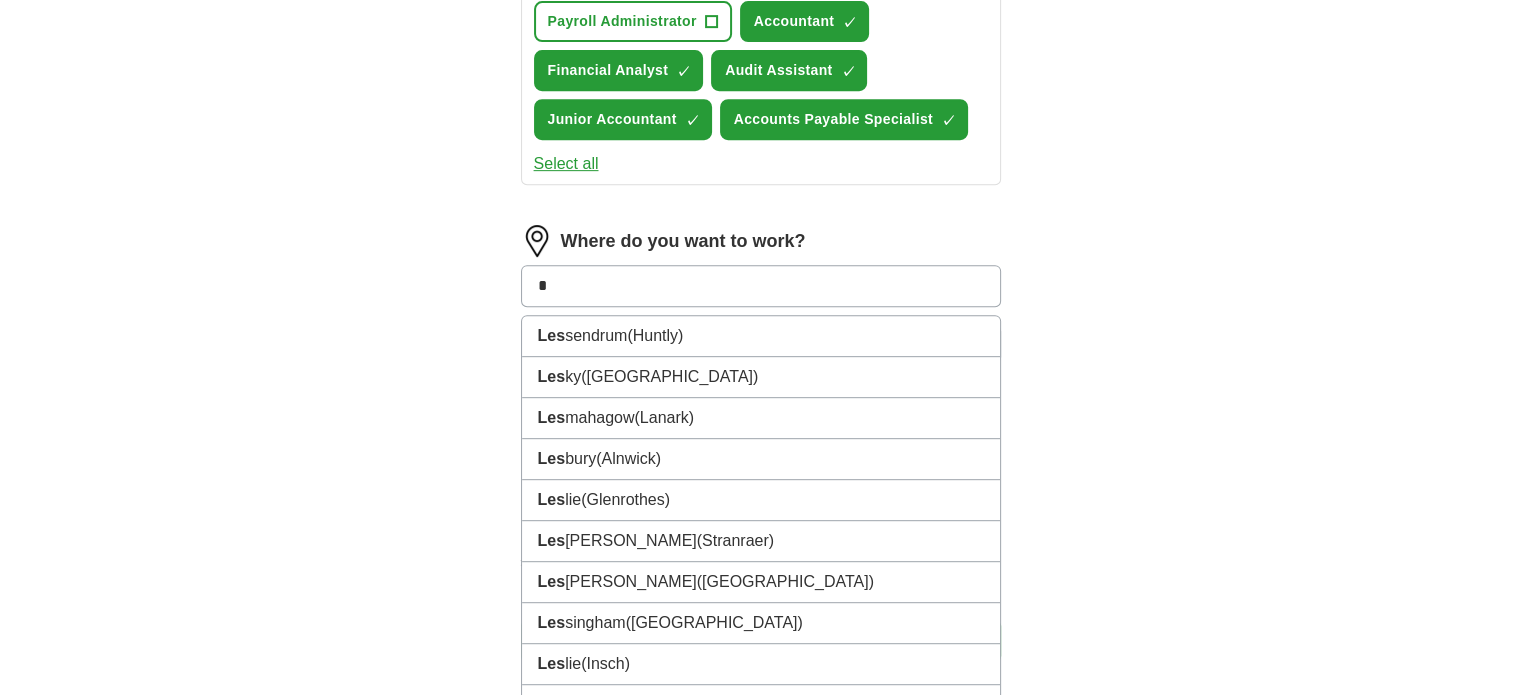 type on "*" 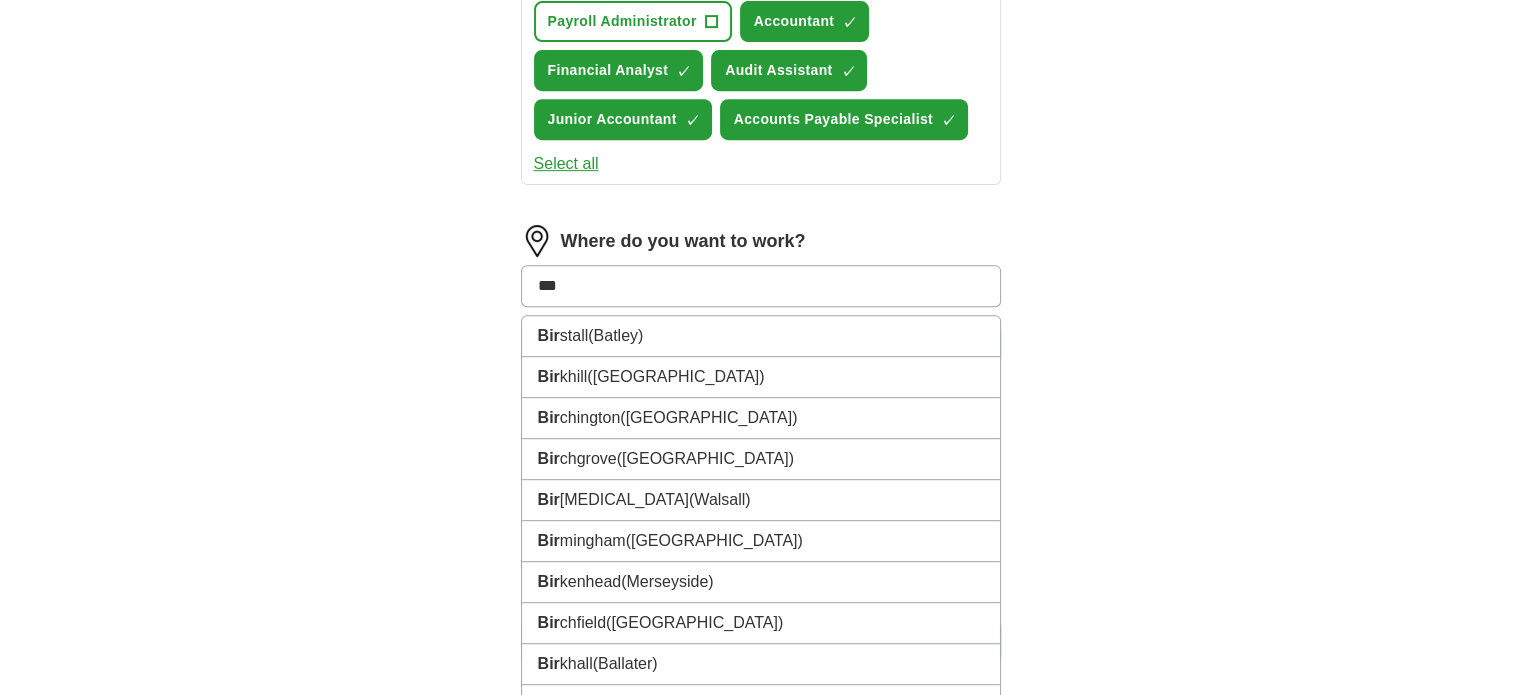 type on "****" 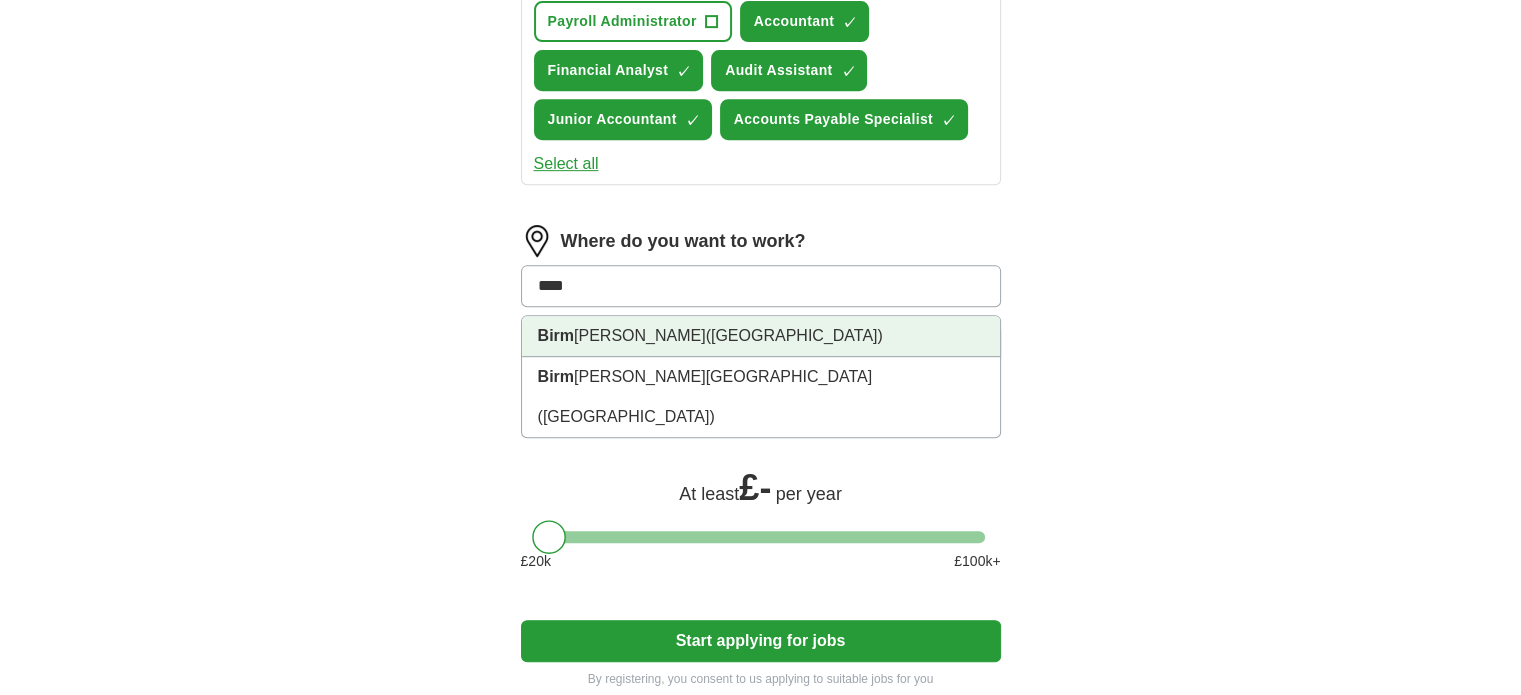 click on "([GEOGRAPHIC_DATA])" at bounding box center (794, 335) 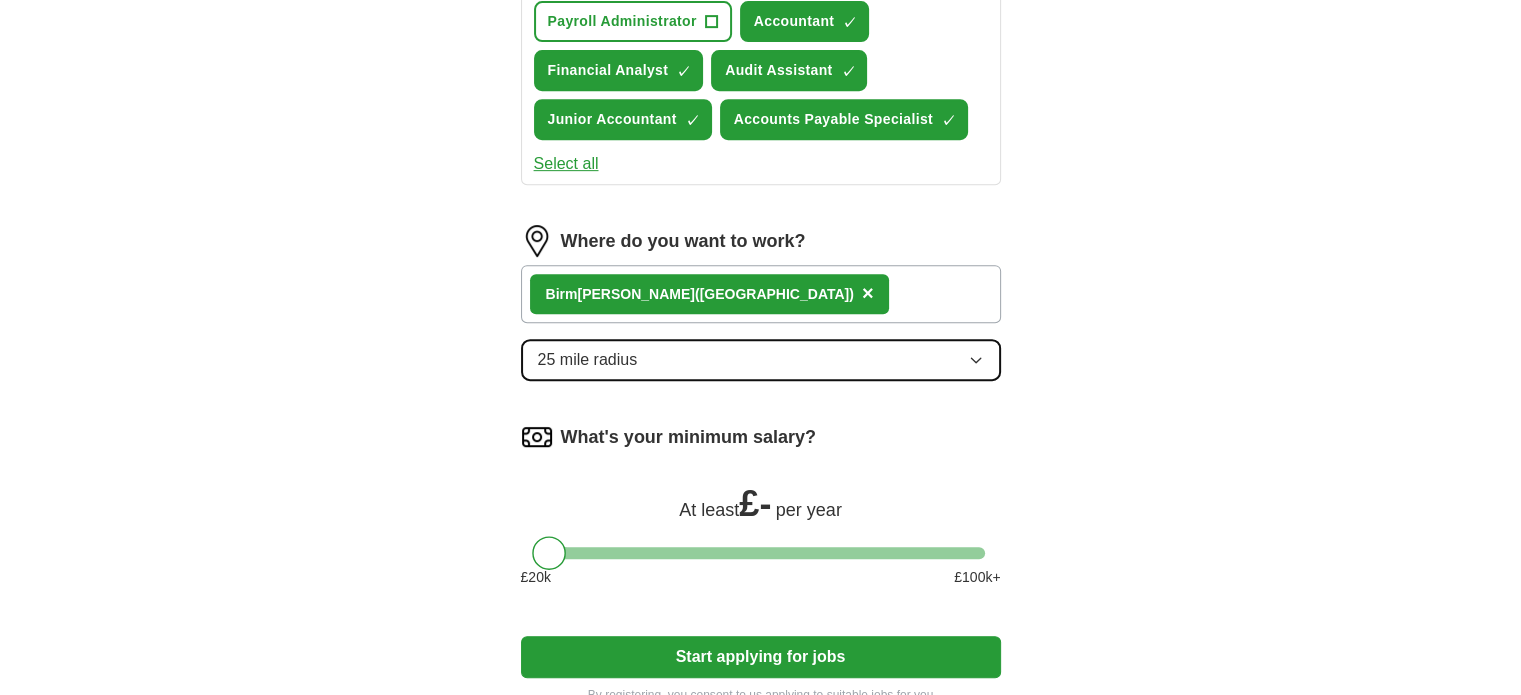 click on "25 mile radius" at bounding box center [761, 360] 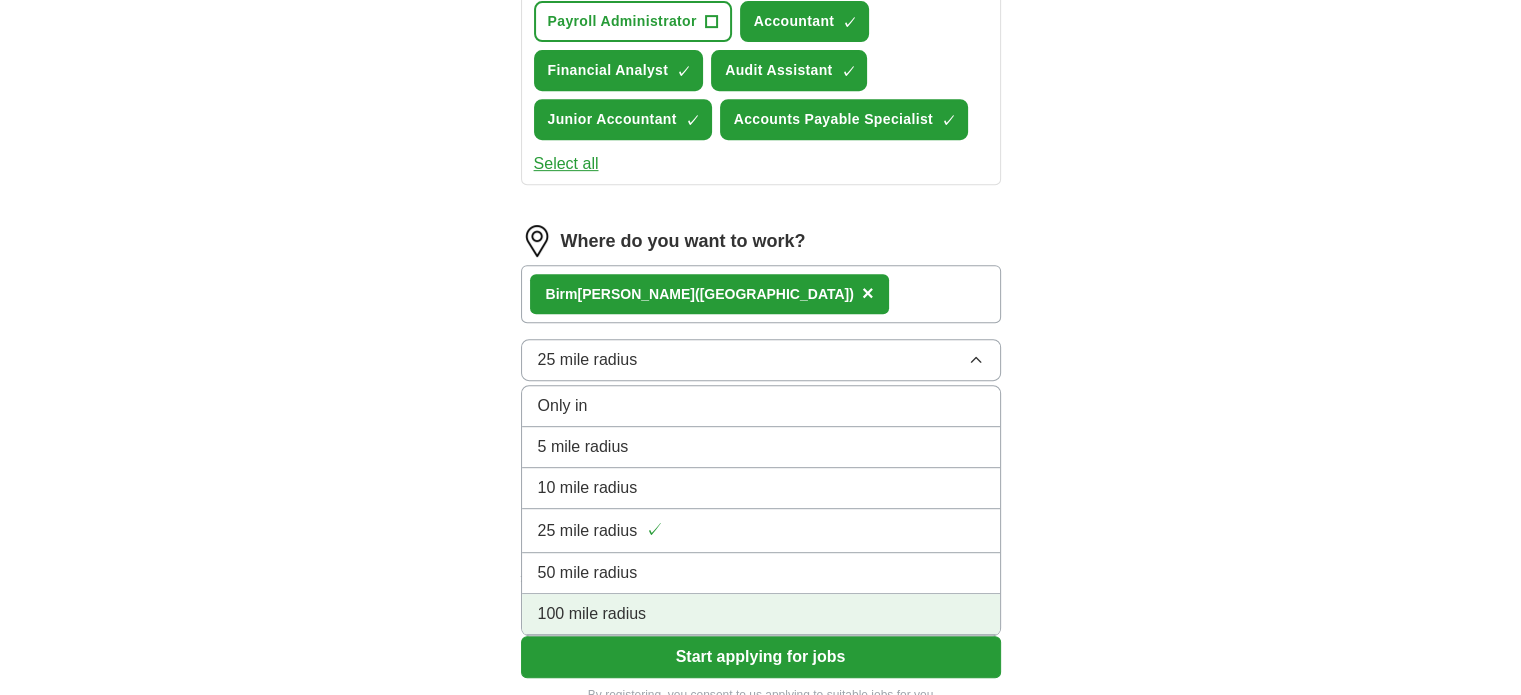 click on "100 mile radius" at bounding box center [592, 614] 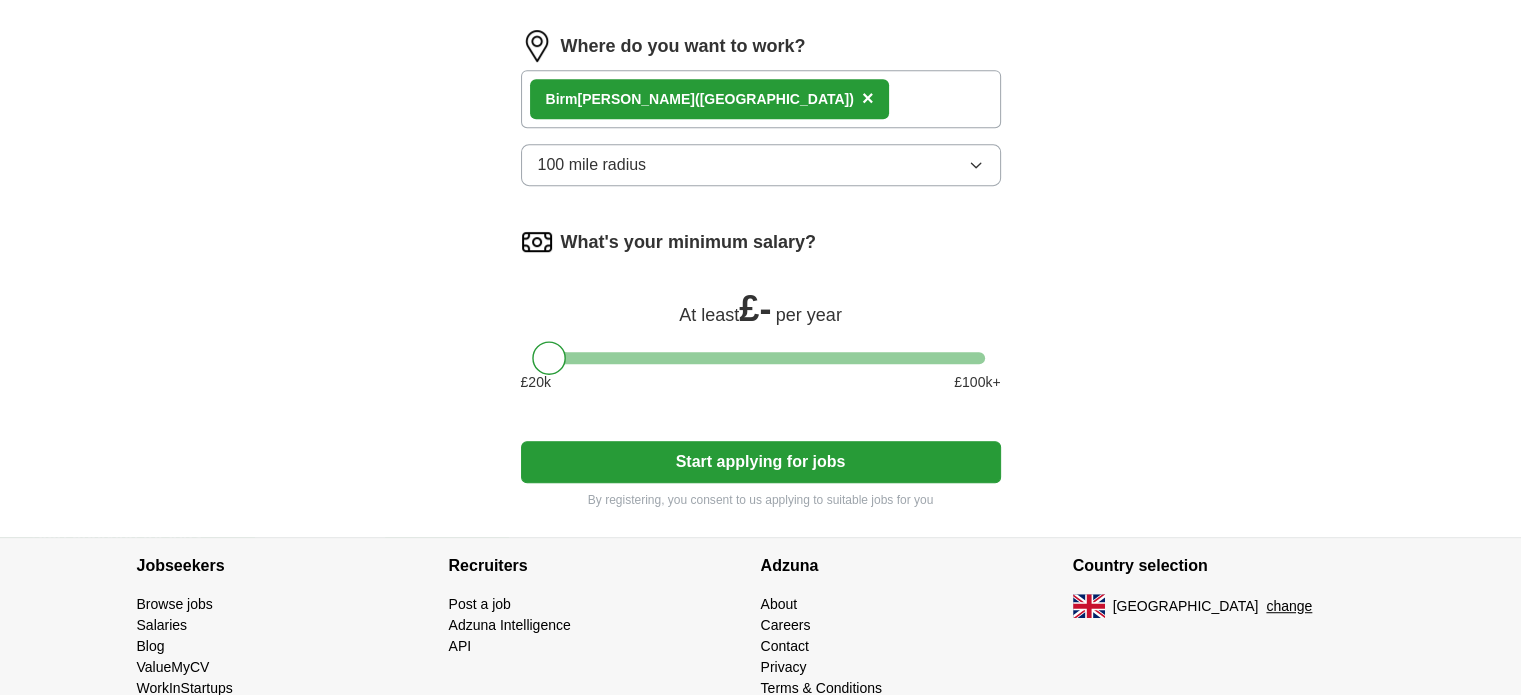 scroll, scrollTop: 1100, scrollLeft: 0, axis: vertical 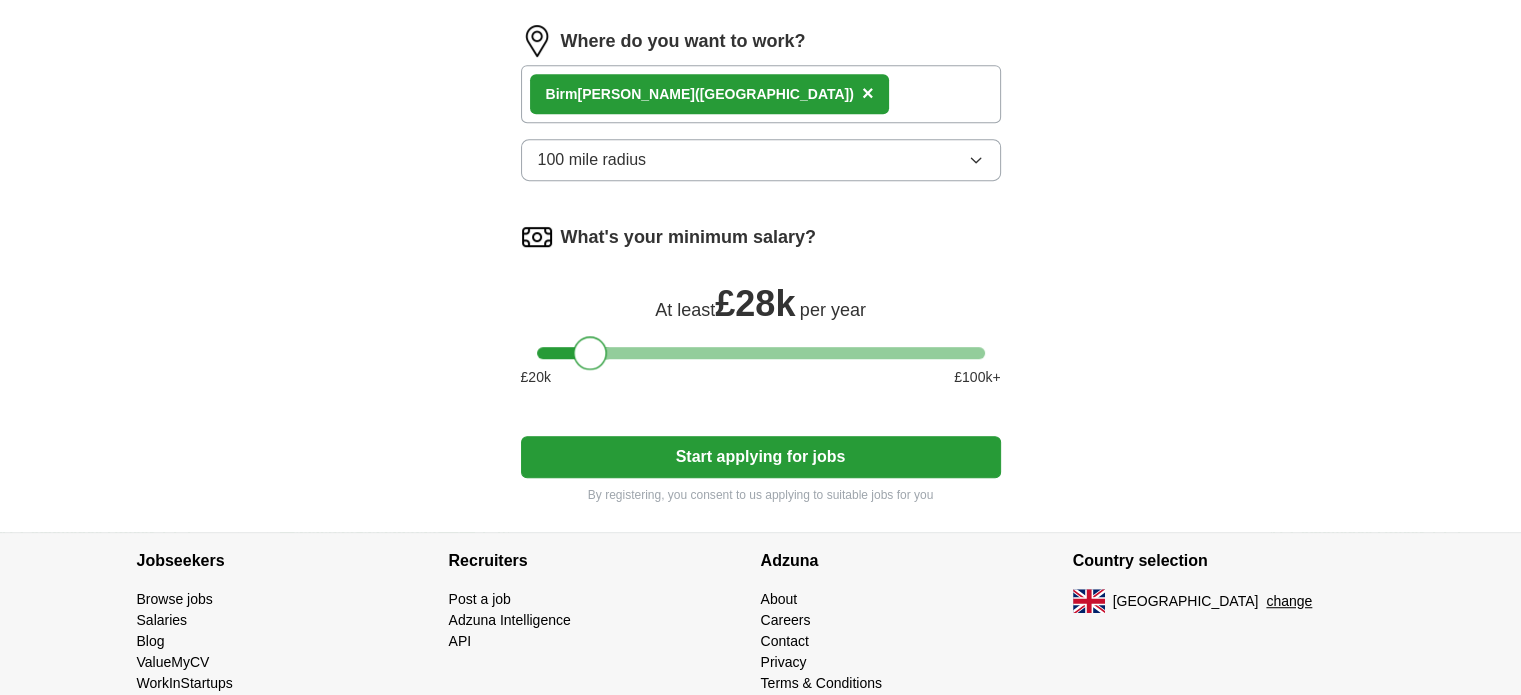 drag, startPoint x: 548, startPoint y: 351, endPoint x: 589, endPoint y: 339, distance: 42.72002 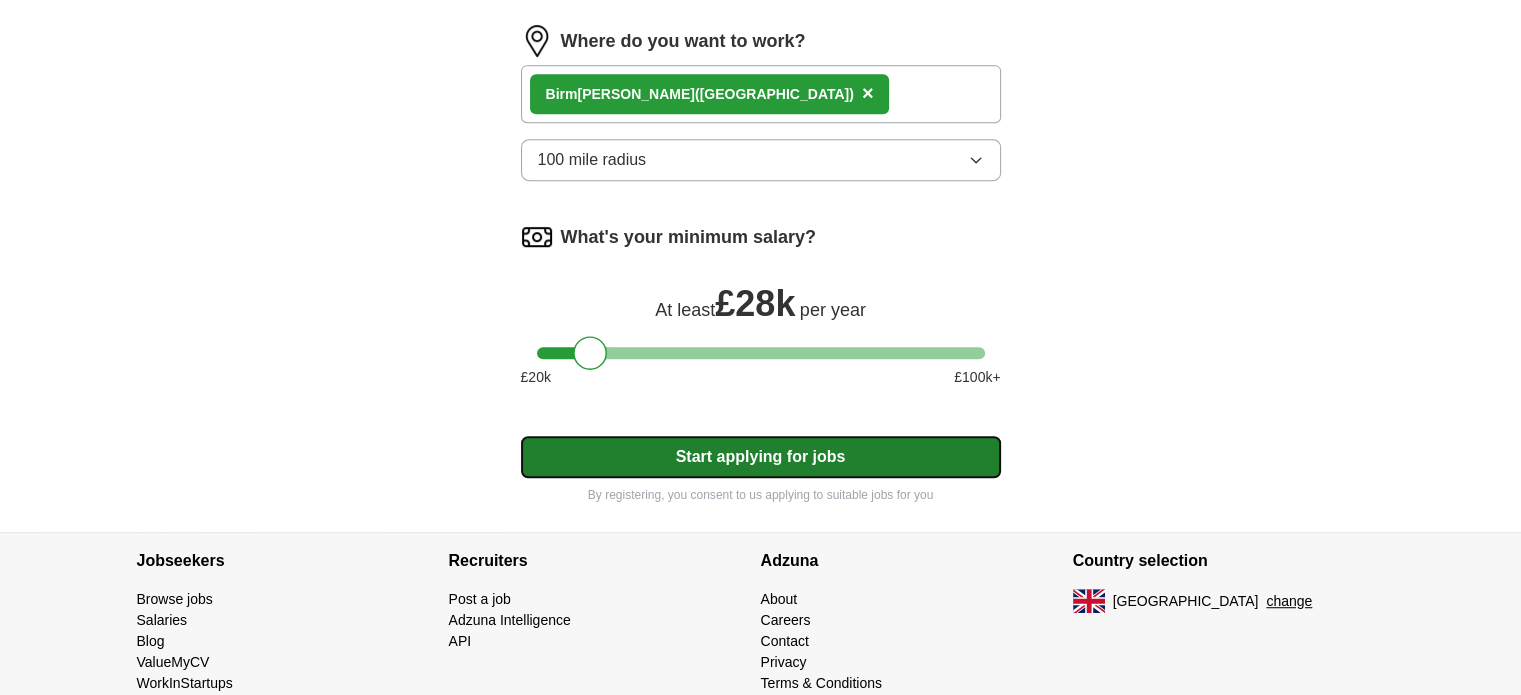 click on "Start applying for jobs" at bounding box center [761, 457] 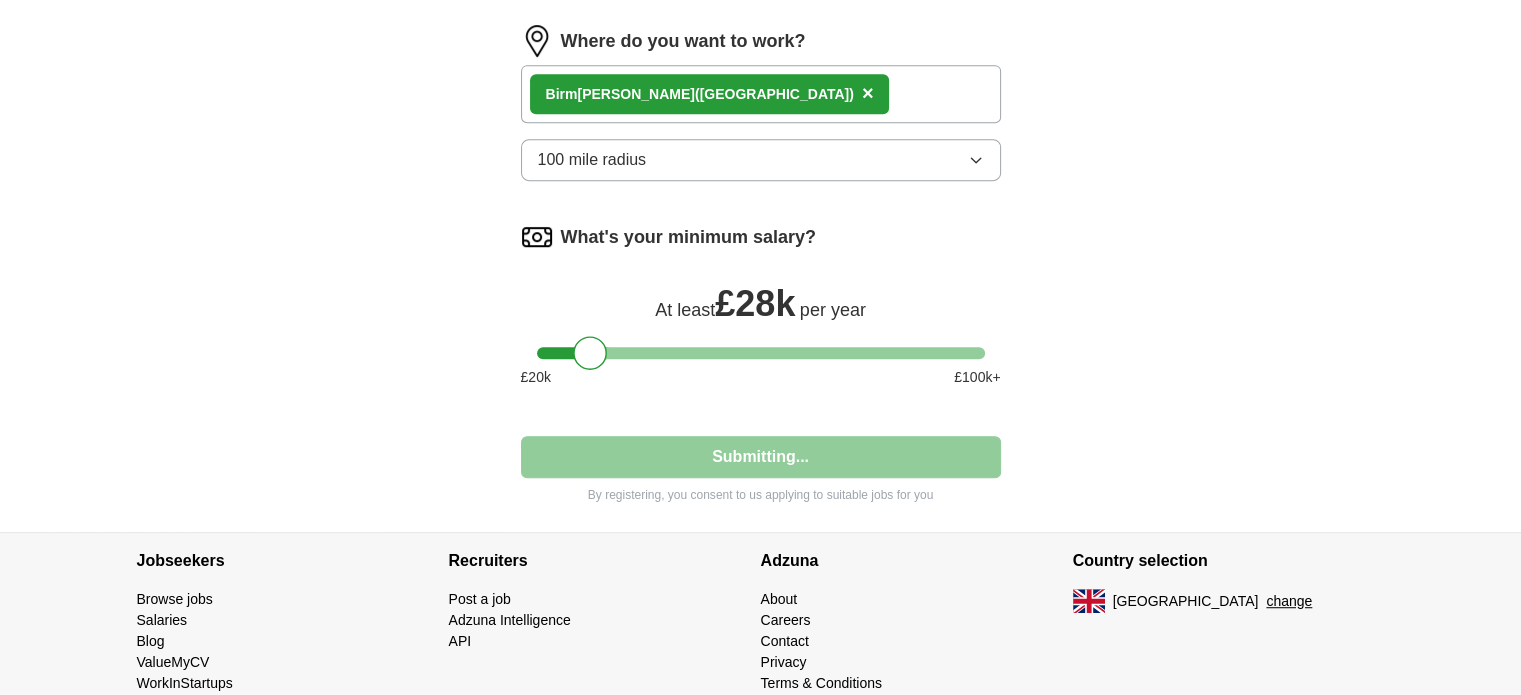 select on "**" 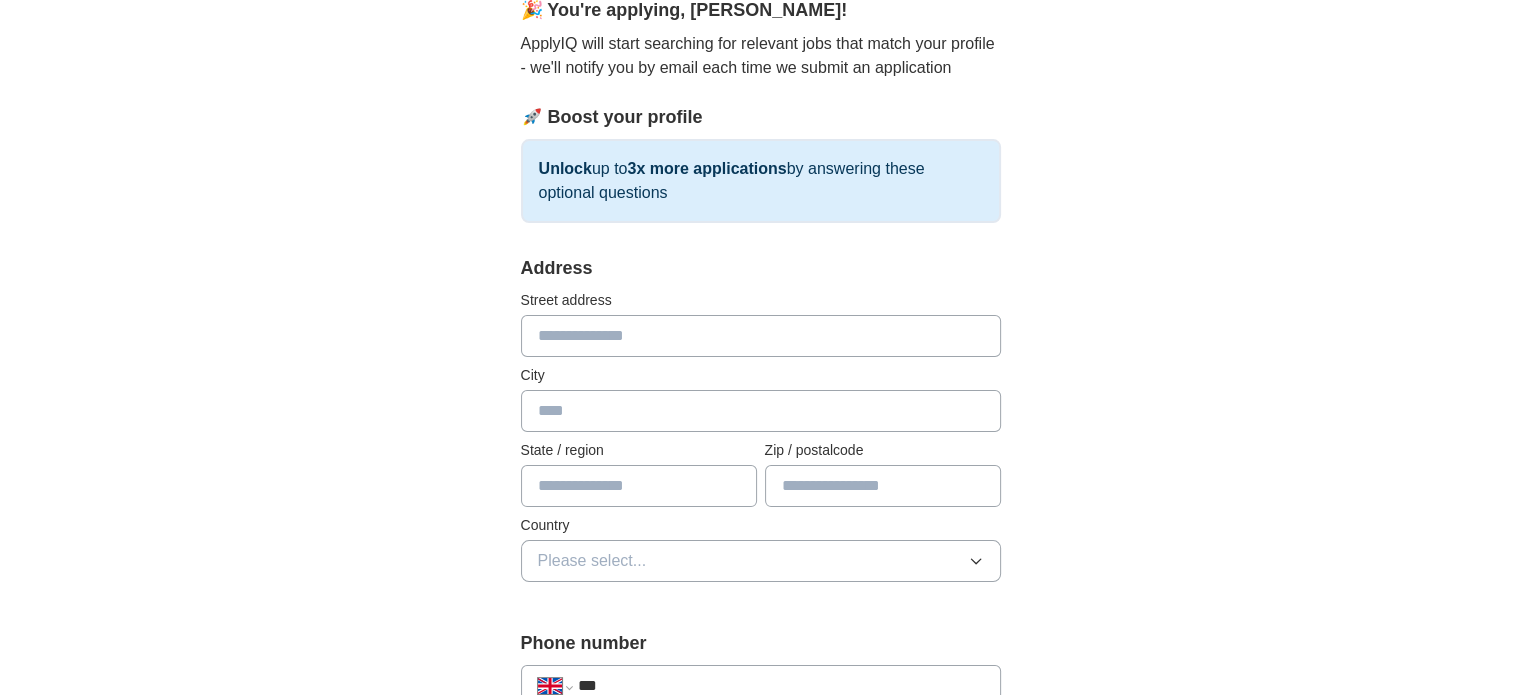 scroll, scrollTop: 200, scrollLeft: 0, axis: vertical 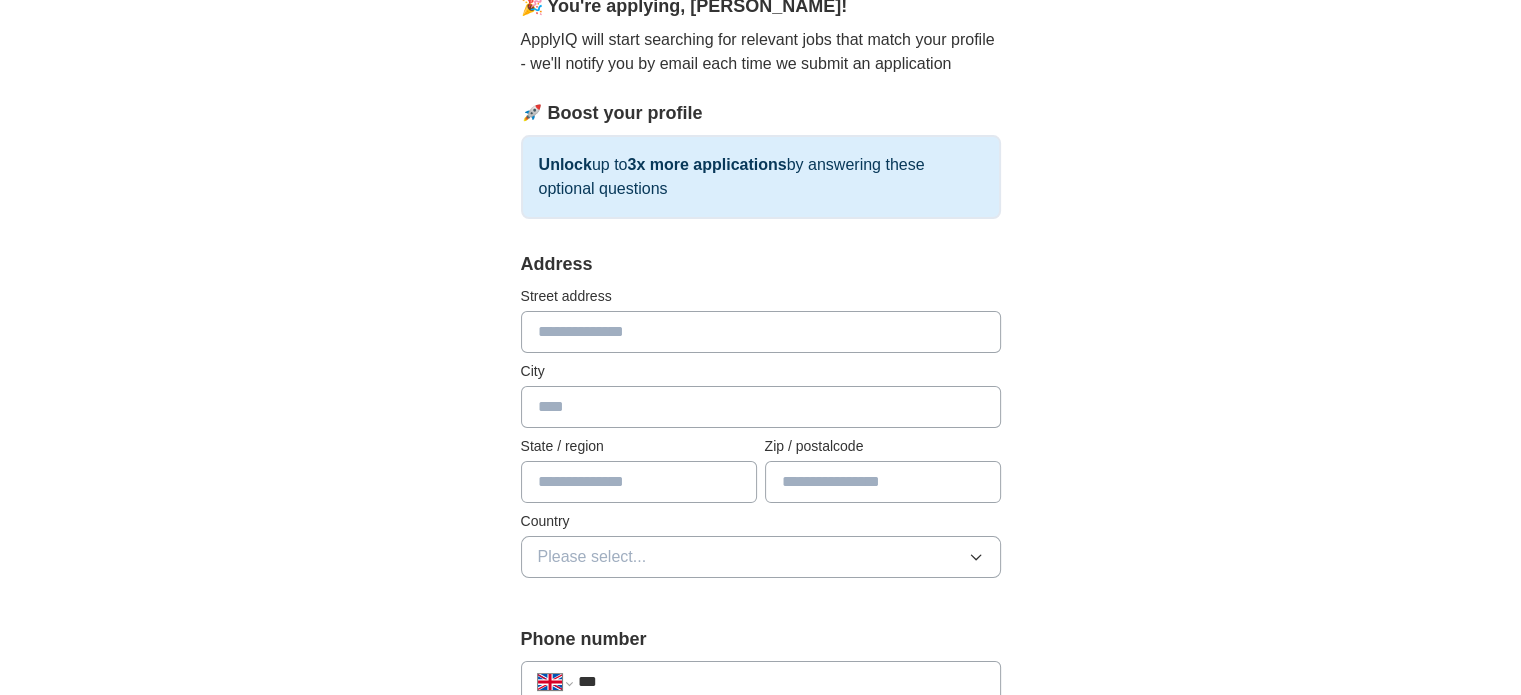 click at bounding box center [761, 332] 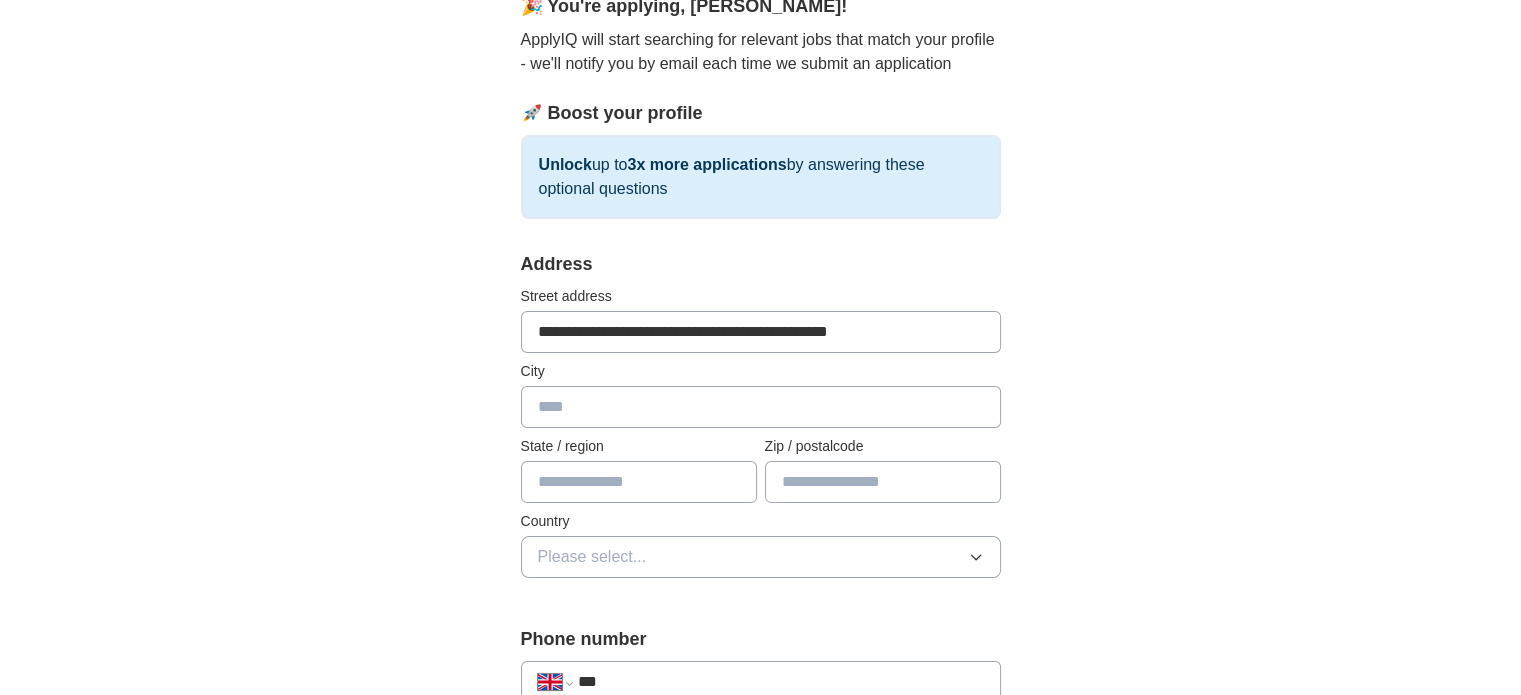 type on "**********" 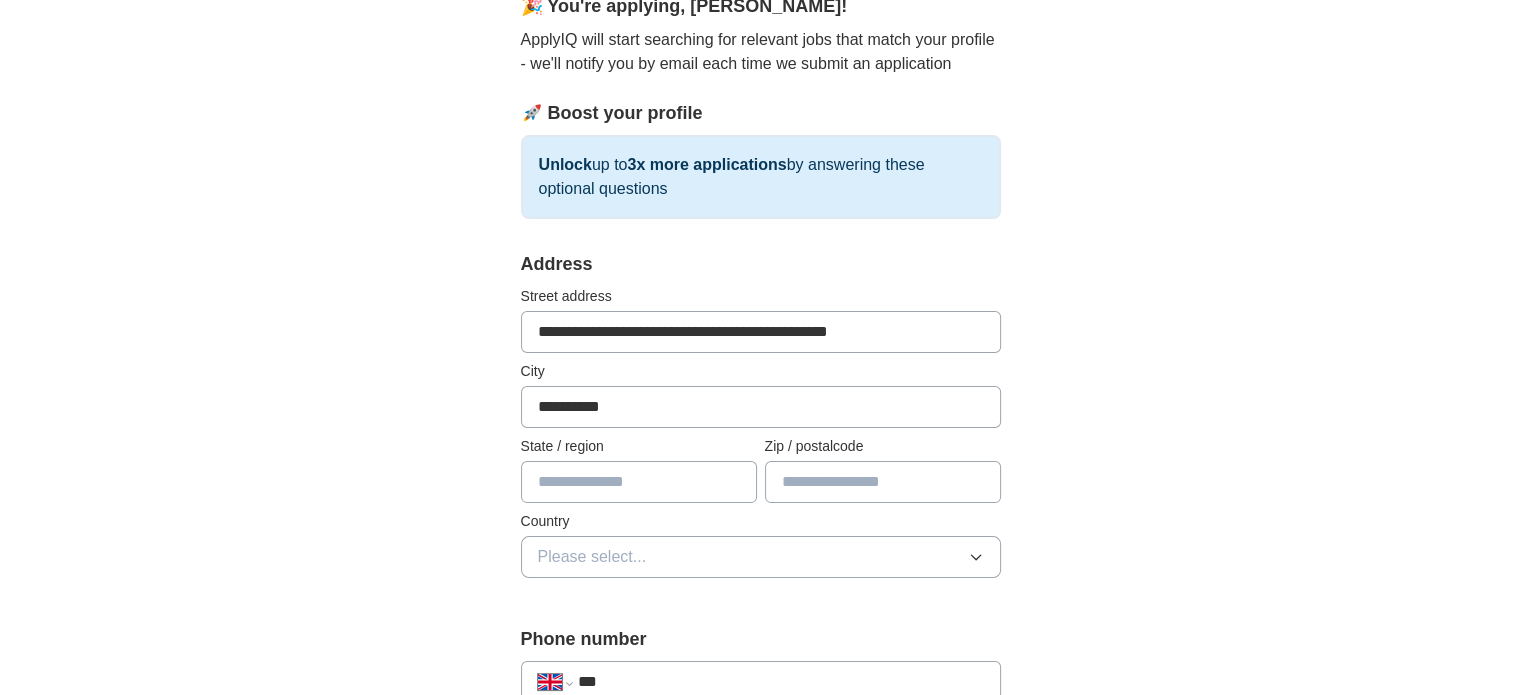 type on "**********" 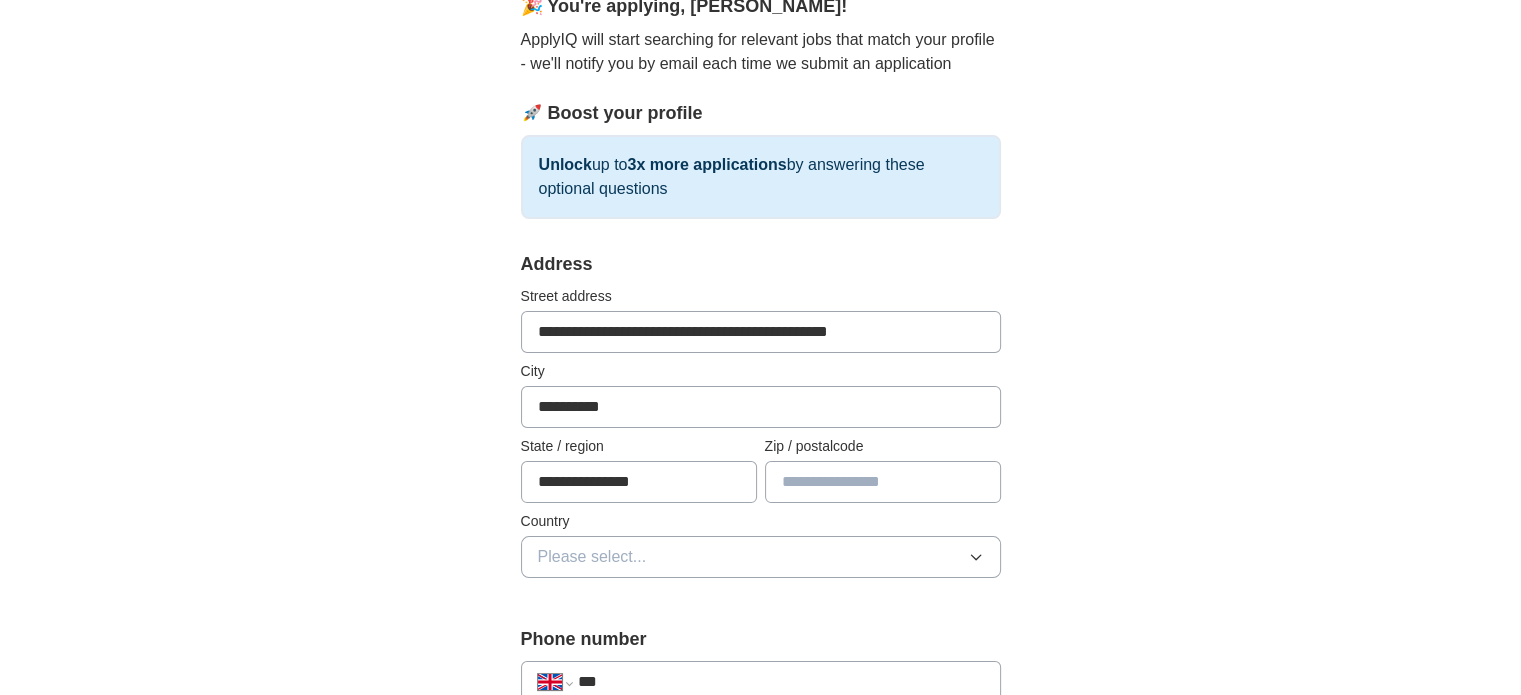type on "******" 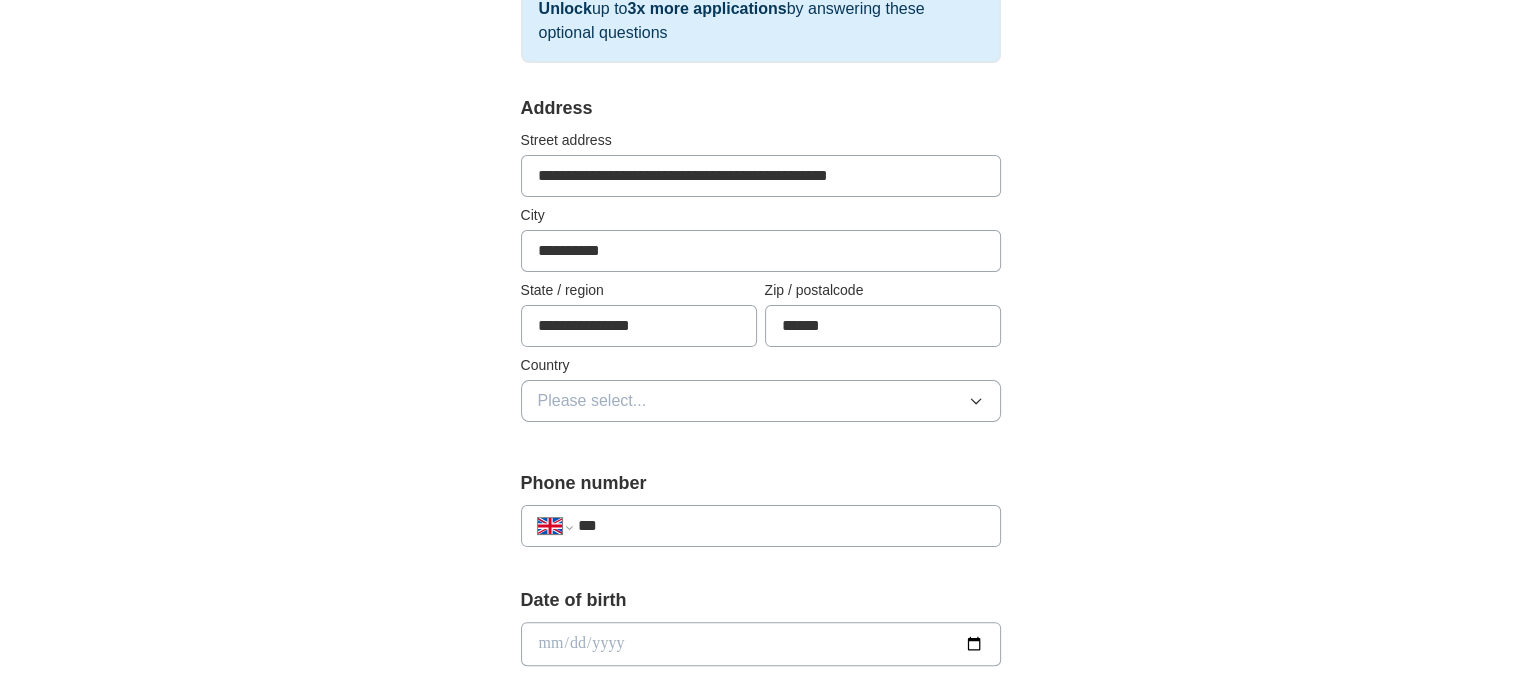 scroll, scrollTop: 300, scrollLeft: 0, axis: vertical 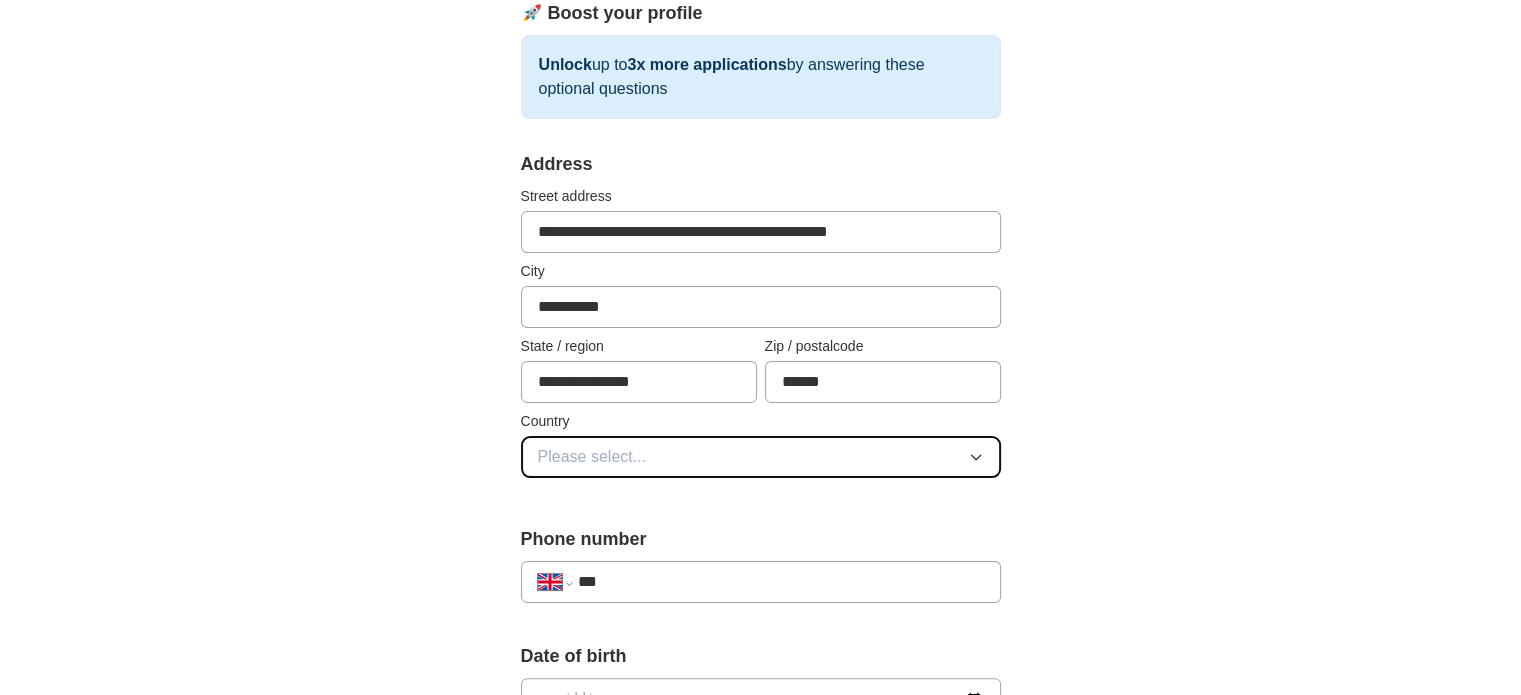 click on "Please select..." at bounding box center (592, 457) 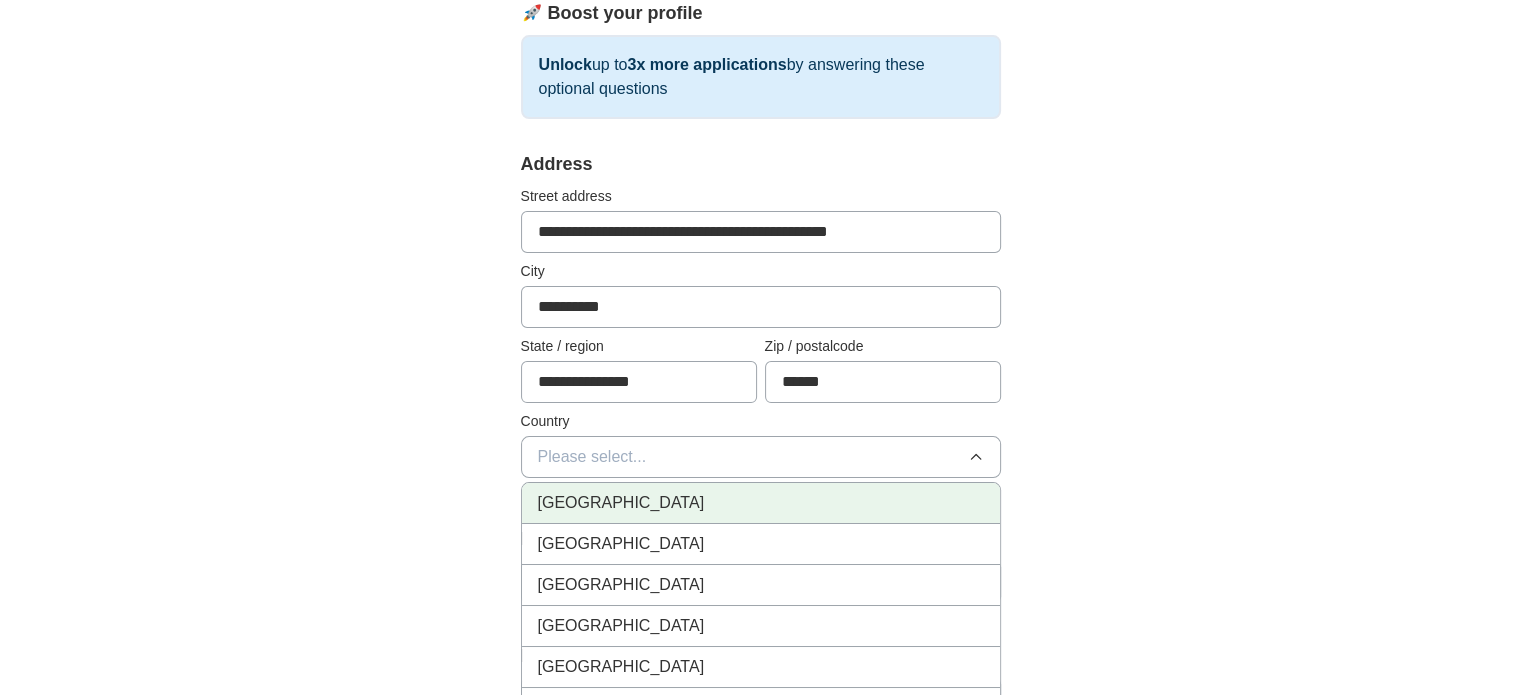 click on "[GEOGRAPHIC_DATA]" at bounding box center [621, 503] 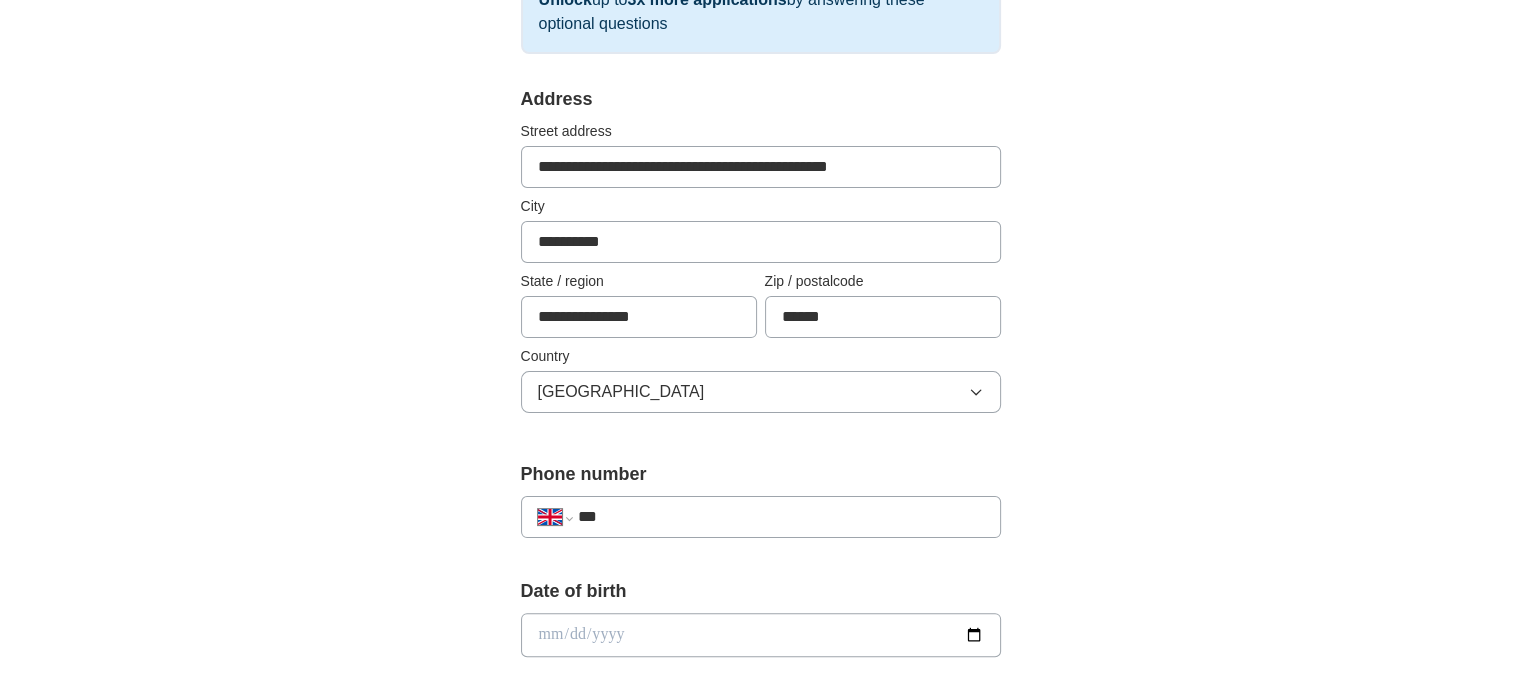 scroll, scrollTop: 500, scrollLeft: 0, axis: vertical 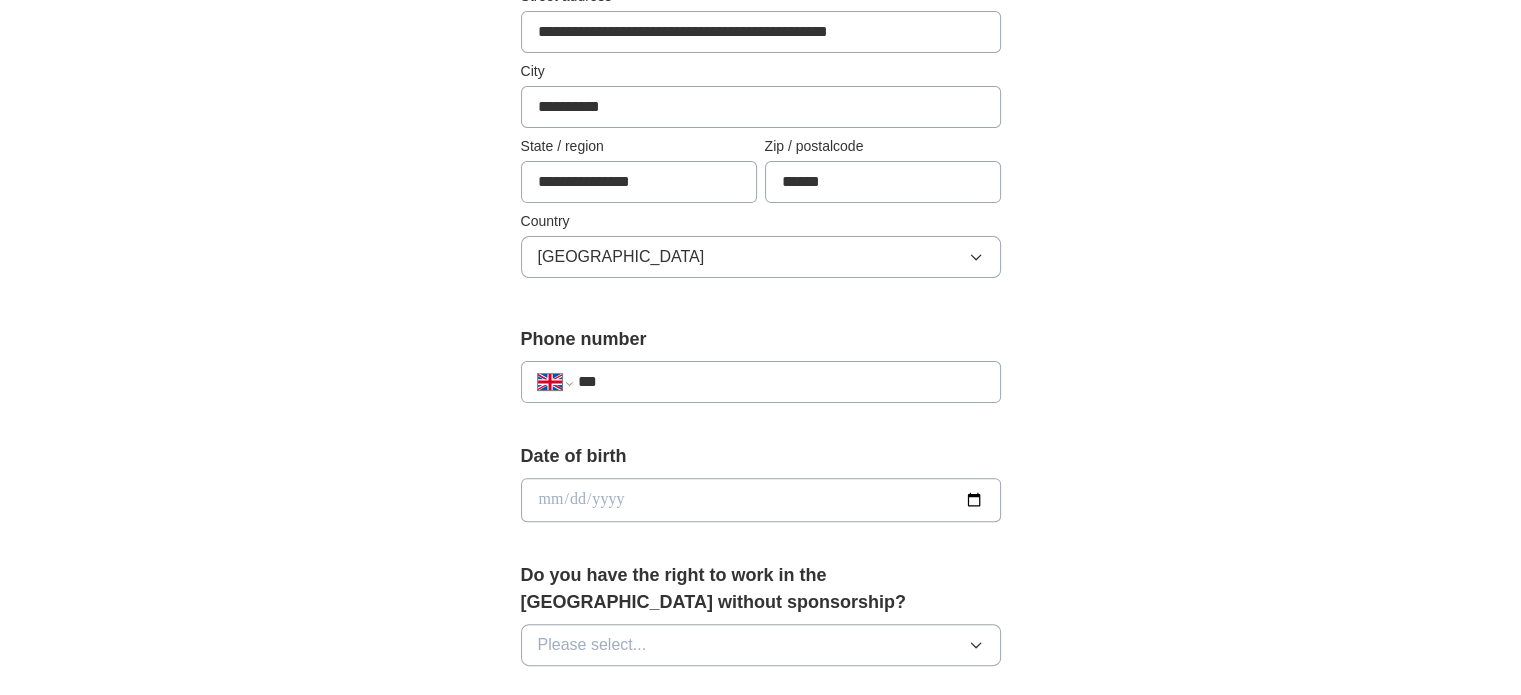 click on "***" at bounding box center [780, 382] 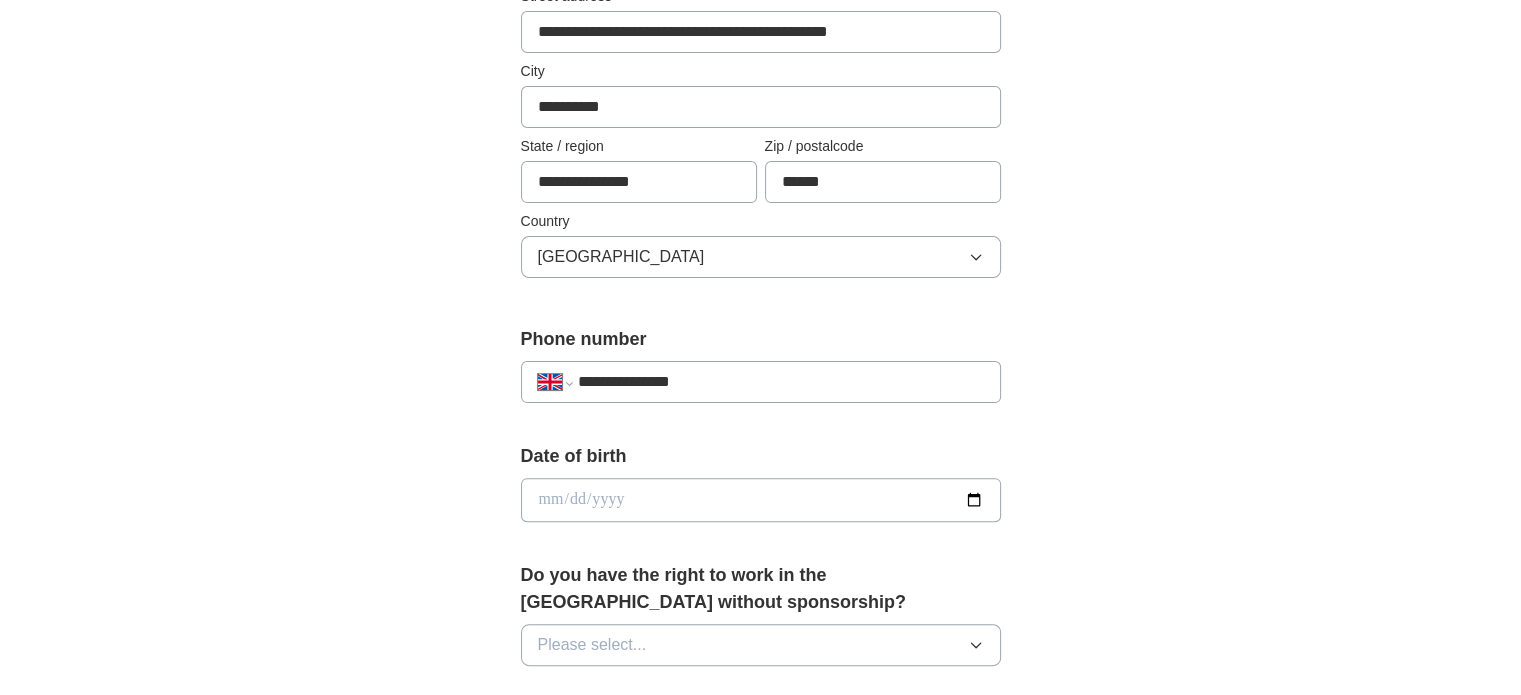 drag, startPoint x: 609, startPoint y: 374, endPoint x: 405, endPoint y: 361, distance: 204.4138 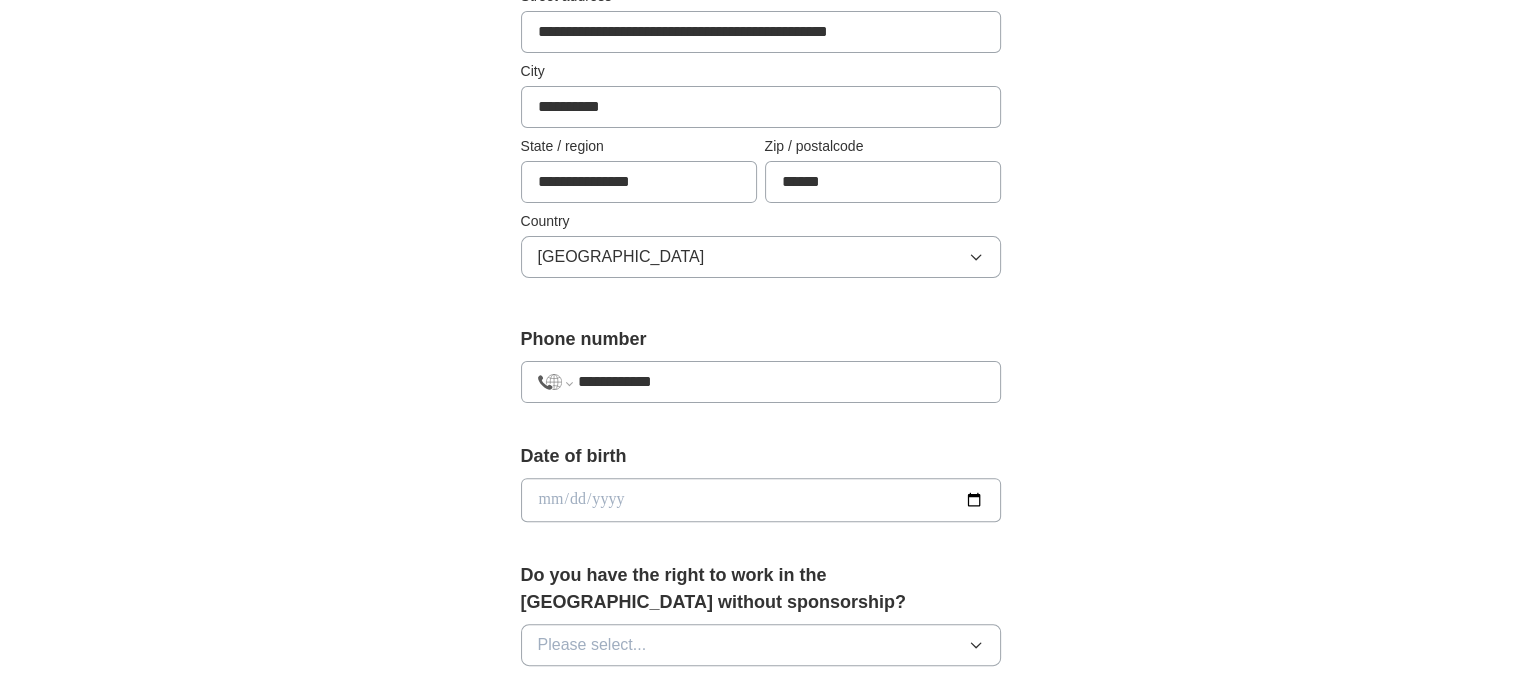 click on "**********" at bounding box center (780, 382) 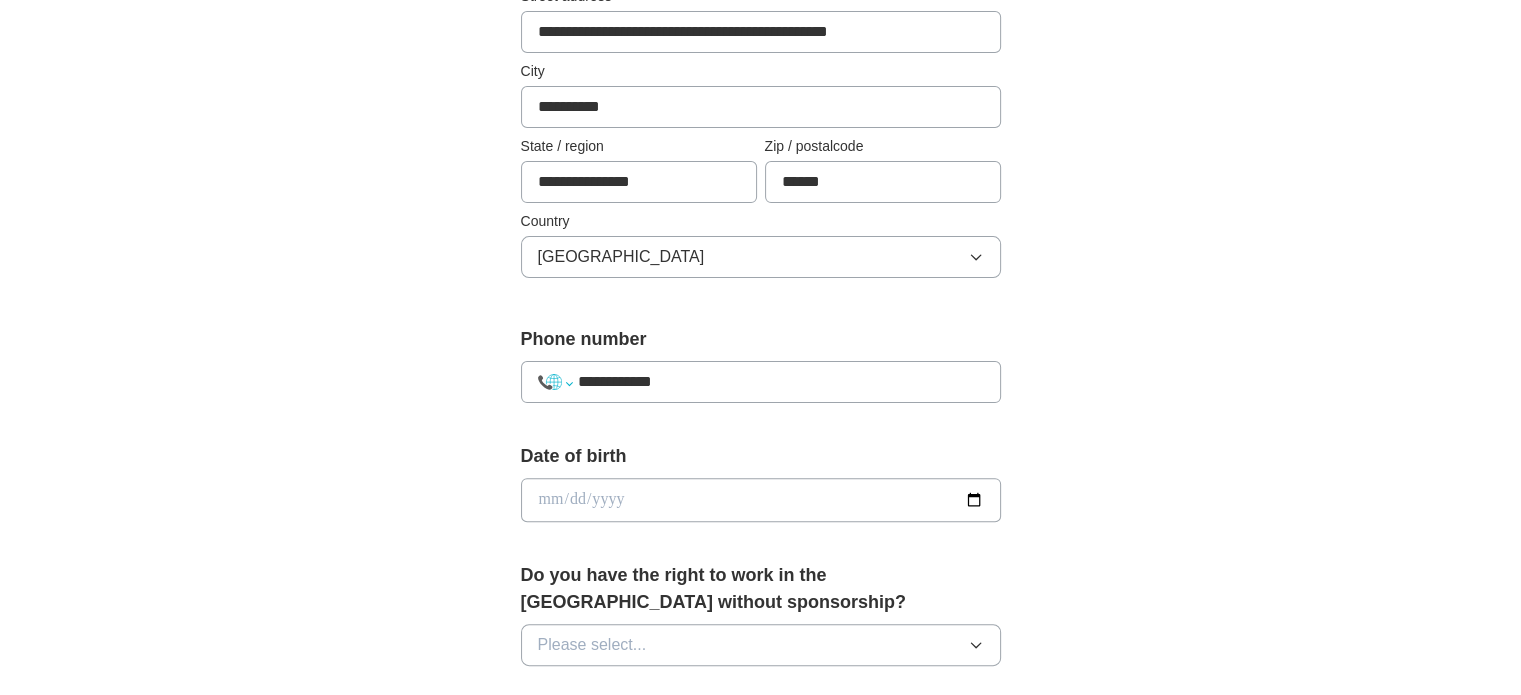click on "**********" at bounding box center [555, 382] 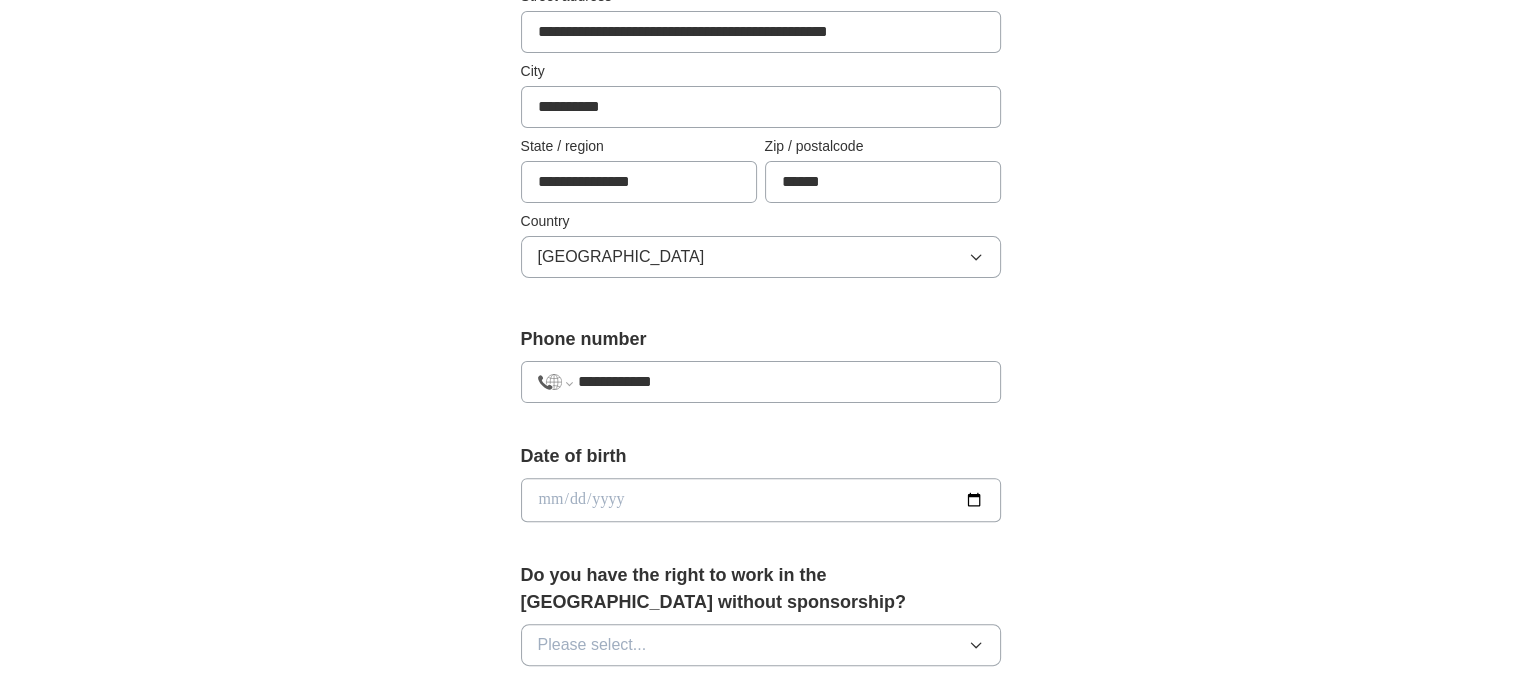 click on "**********" at bounding box center [761, 456] 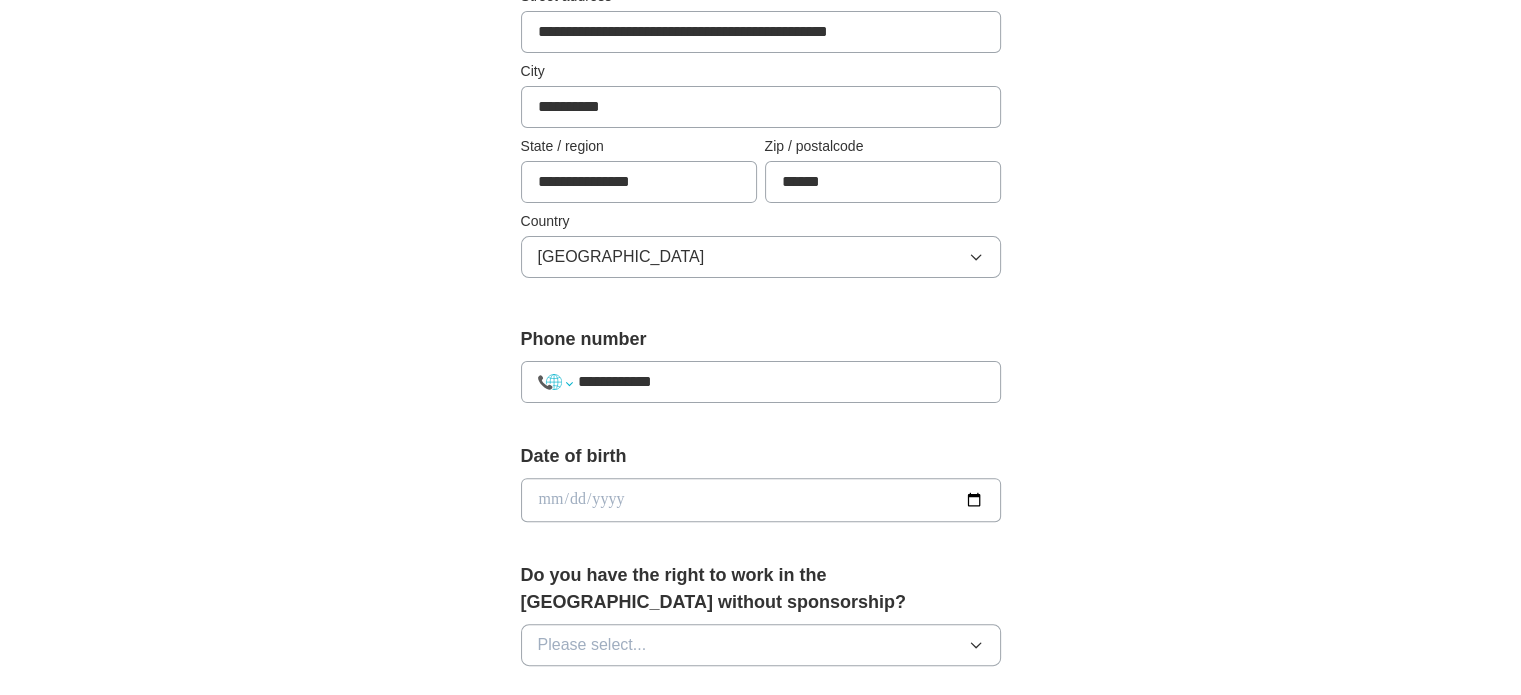 click on "**********" at bounding box center (555, 382) 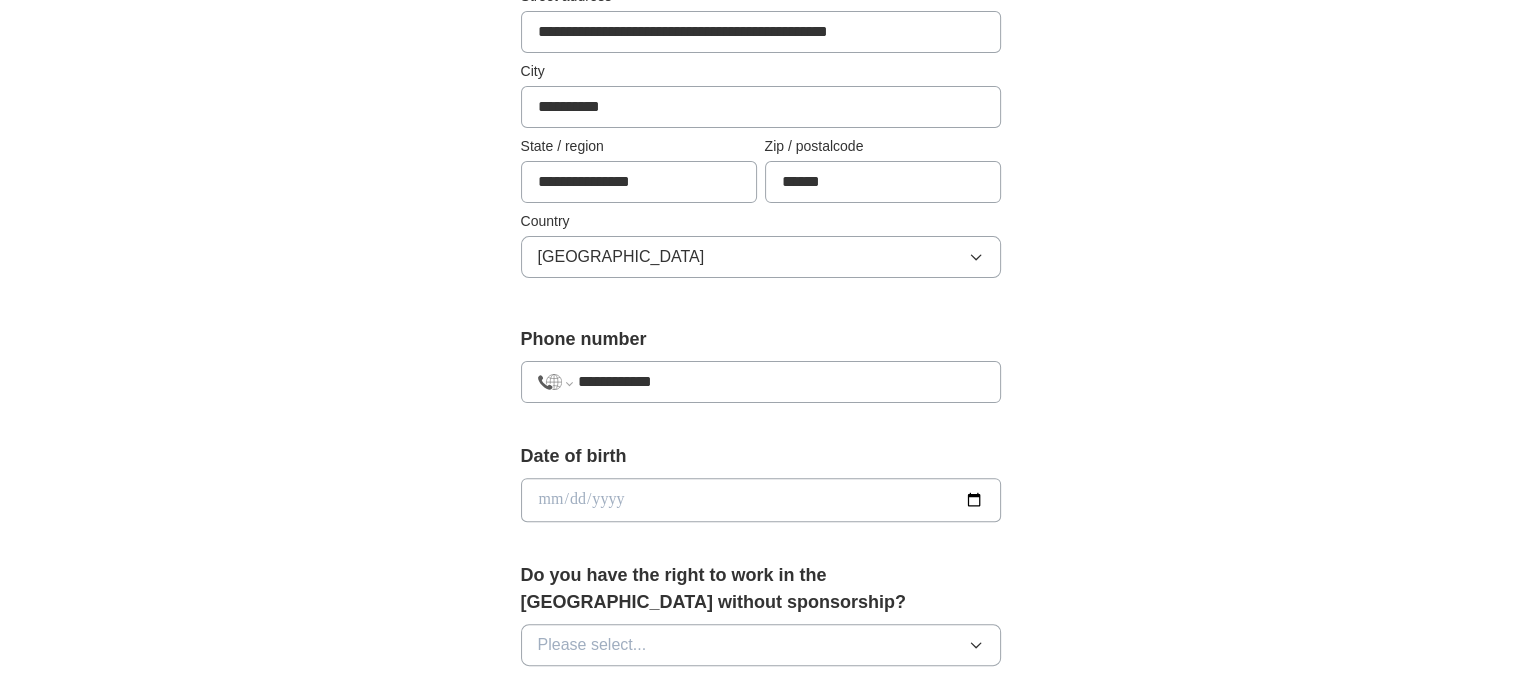 click on "**********" at bounding box center (555, 382) 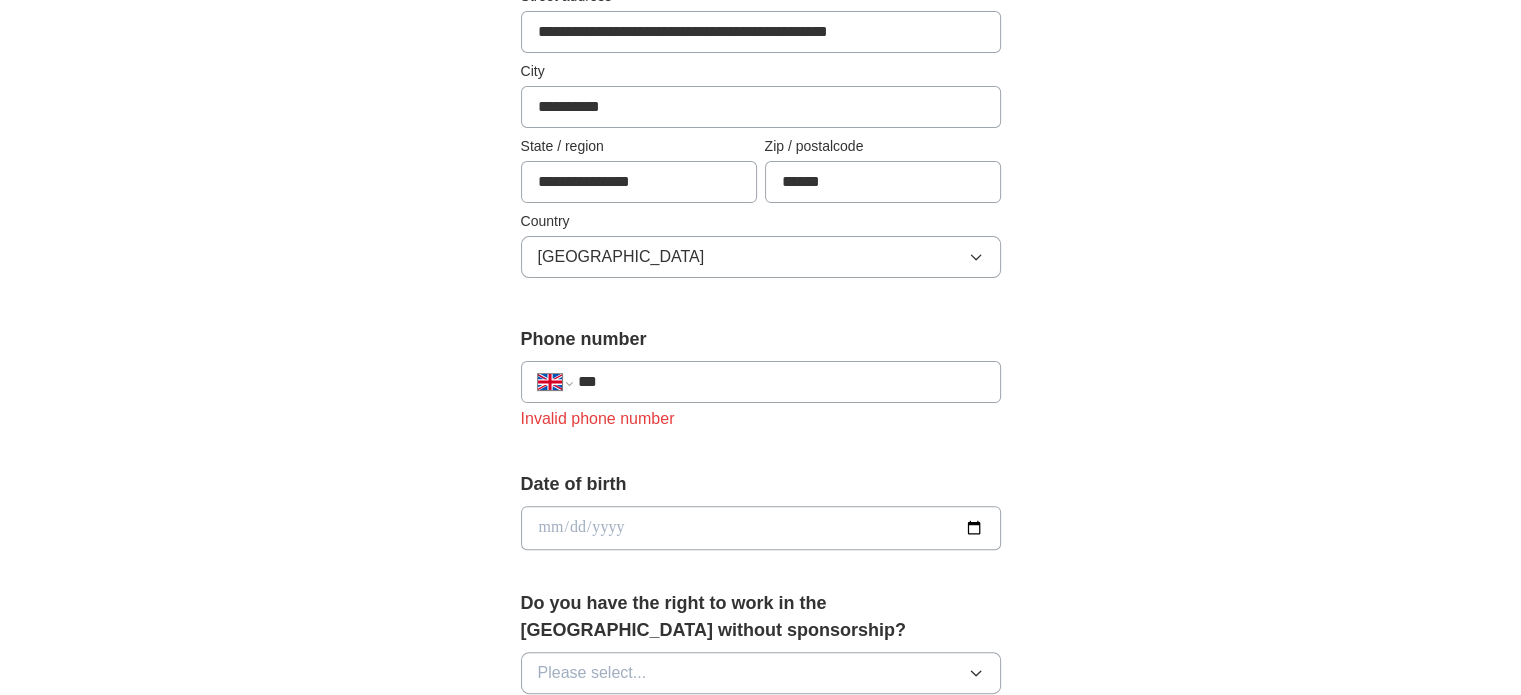 drag, startPoint x: 662, startPoint y: 377, endPoint x: 672, endPoint y: 379, distance: 10.198039 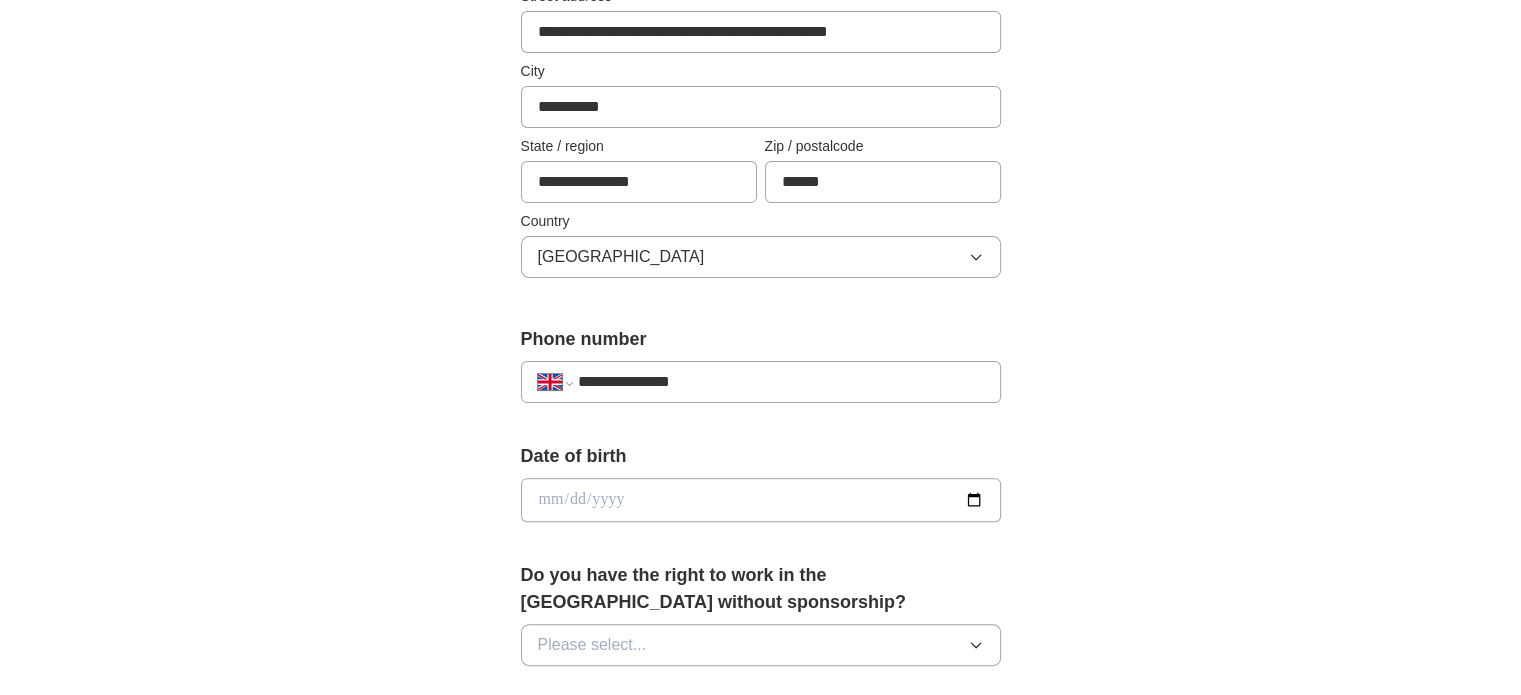 click at bounding box center (761, 500) 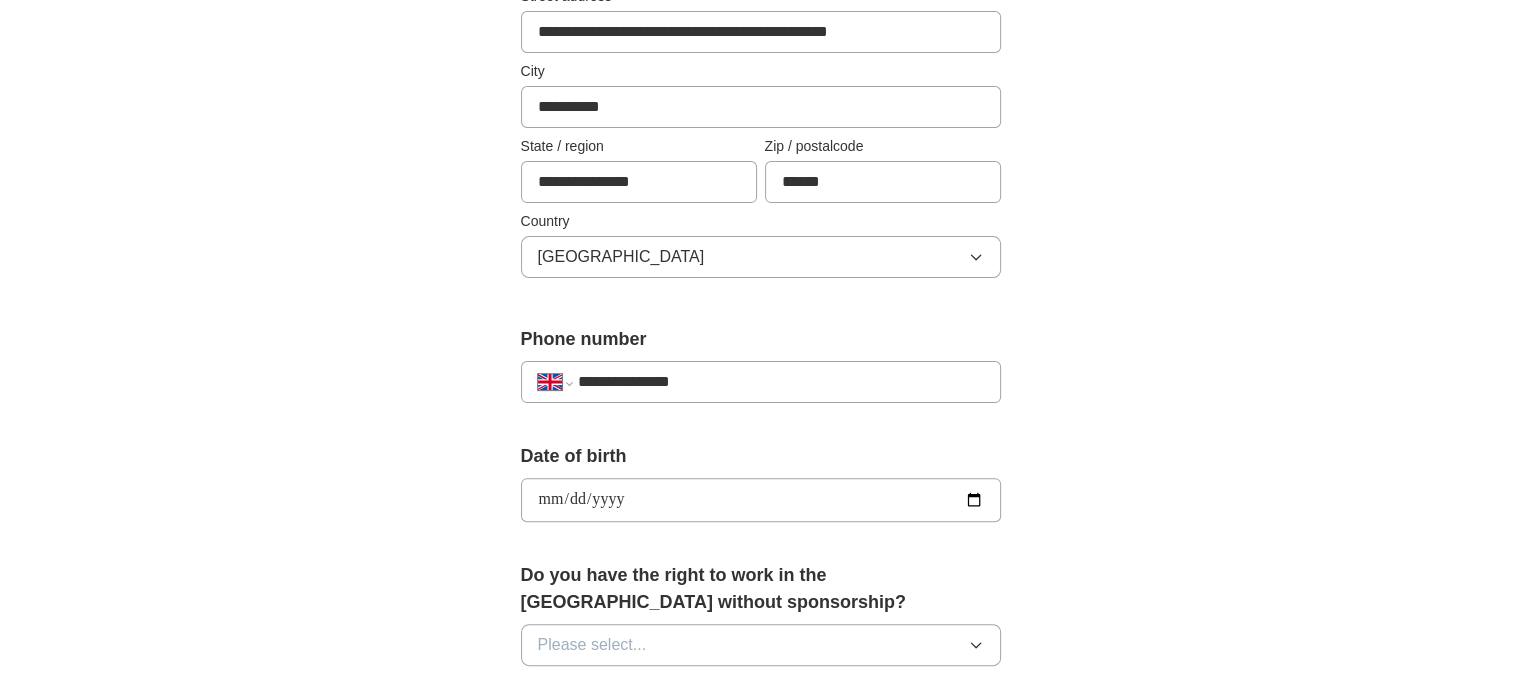 type on "**********" 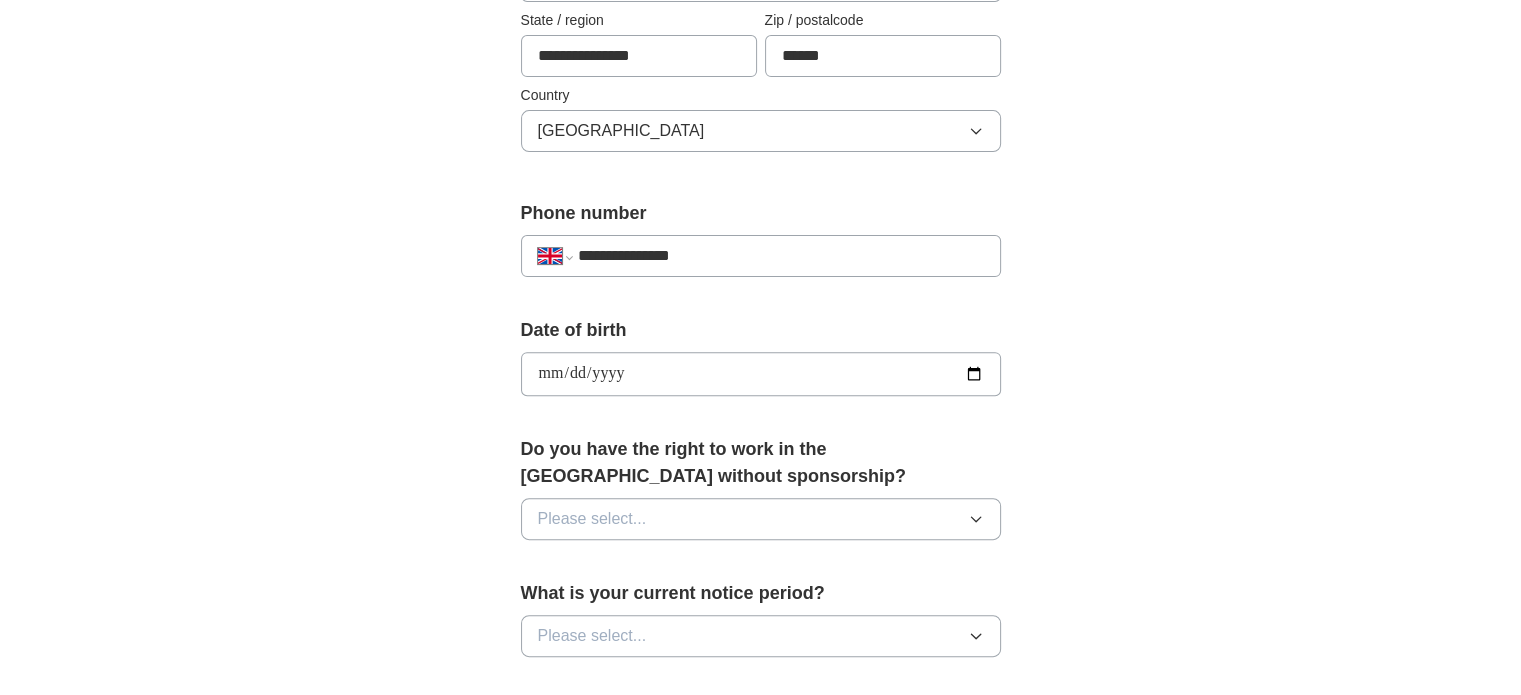 scroll, scrollTop: 700, scrollLeft: 0, axis: vertical 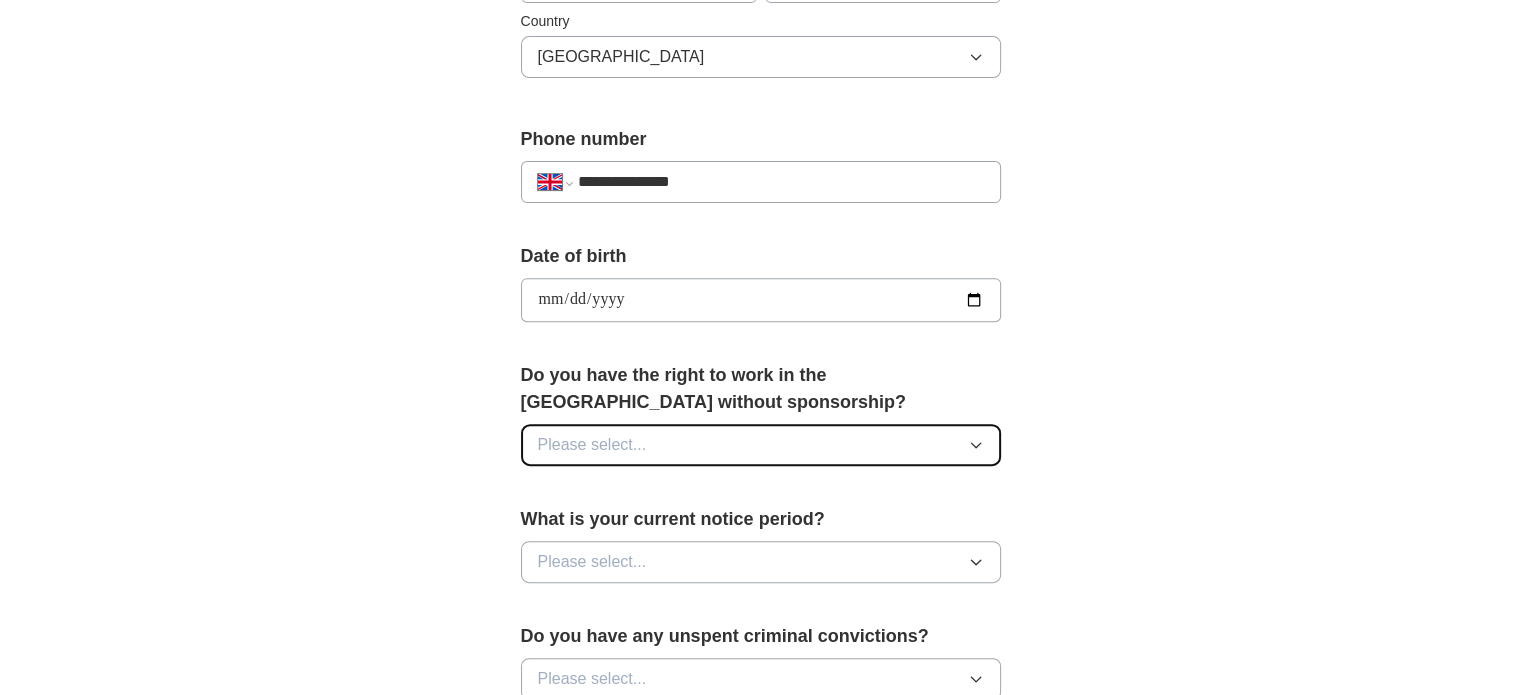 click on "Please select..." at bounding box center [592, 445] 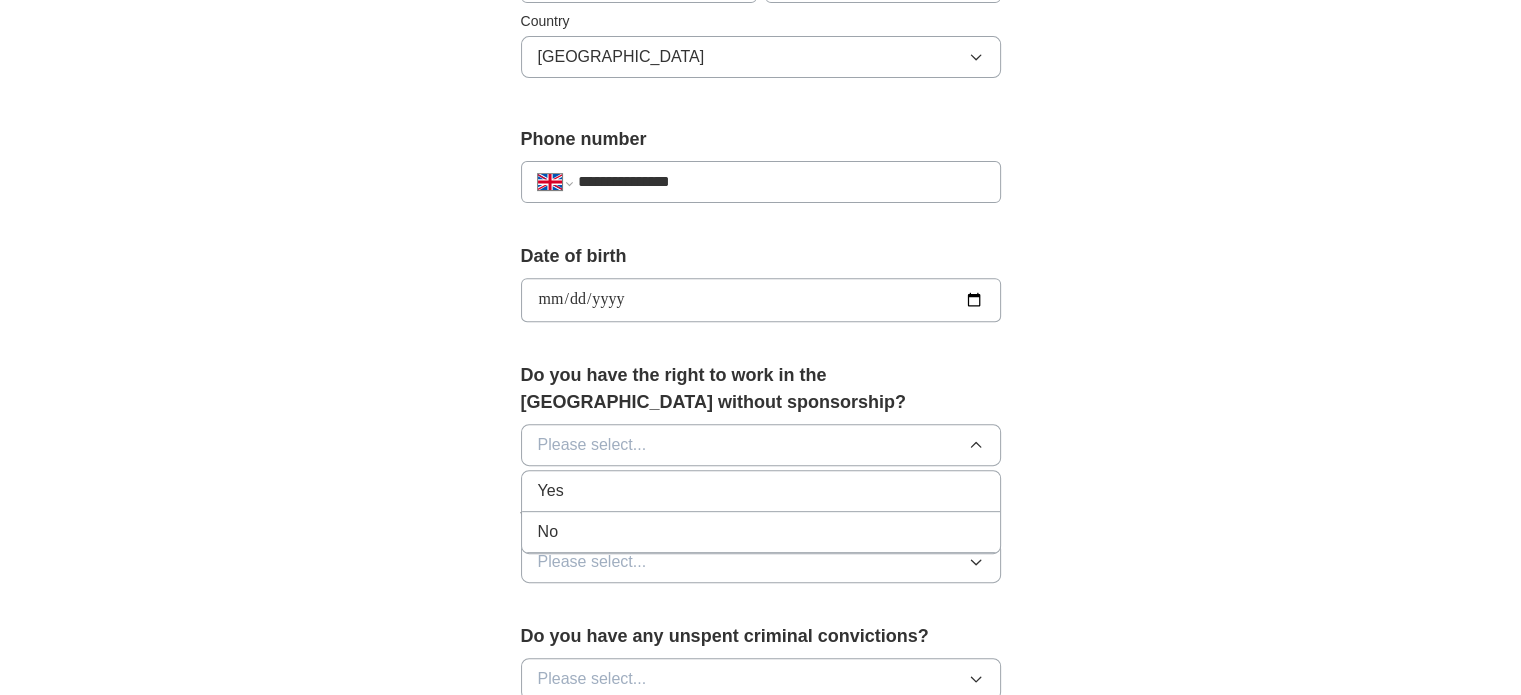 click on "Yes" at bounding box center (761, 491) 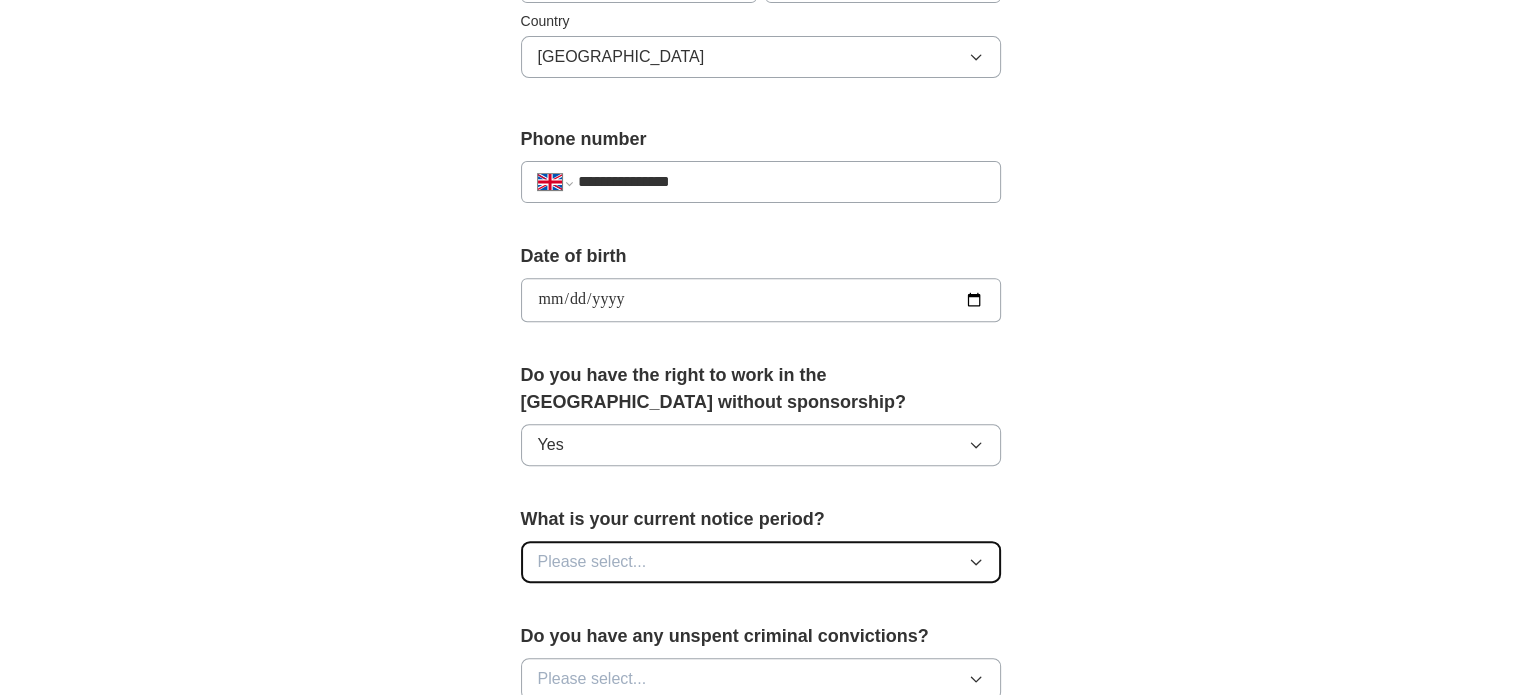 click on "Please select..." at bounding box center [592, 562] 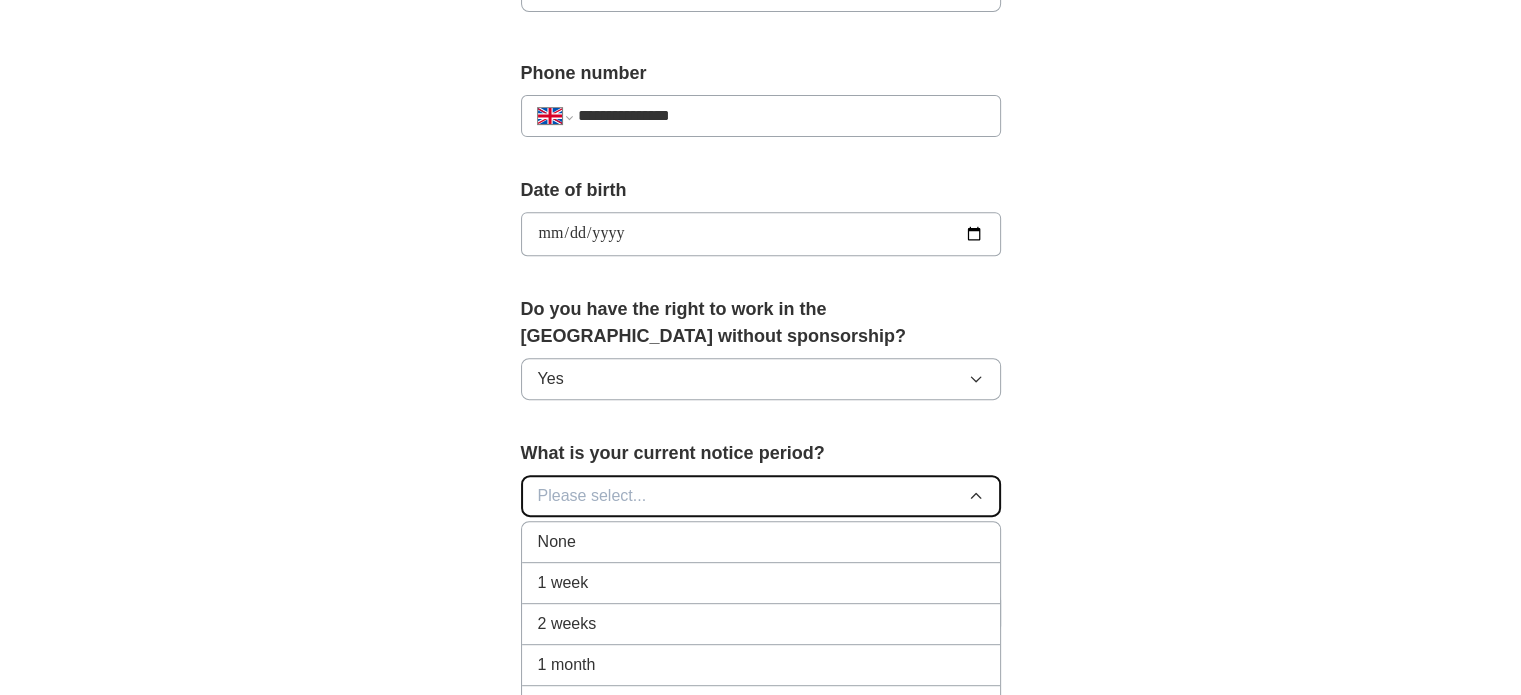 scroll, scrollTop: 900, scrollLeft: 0, axis: vertical 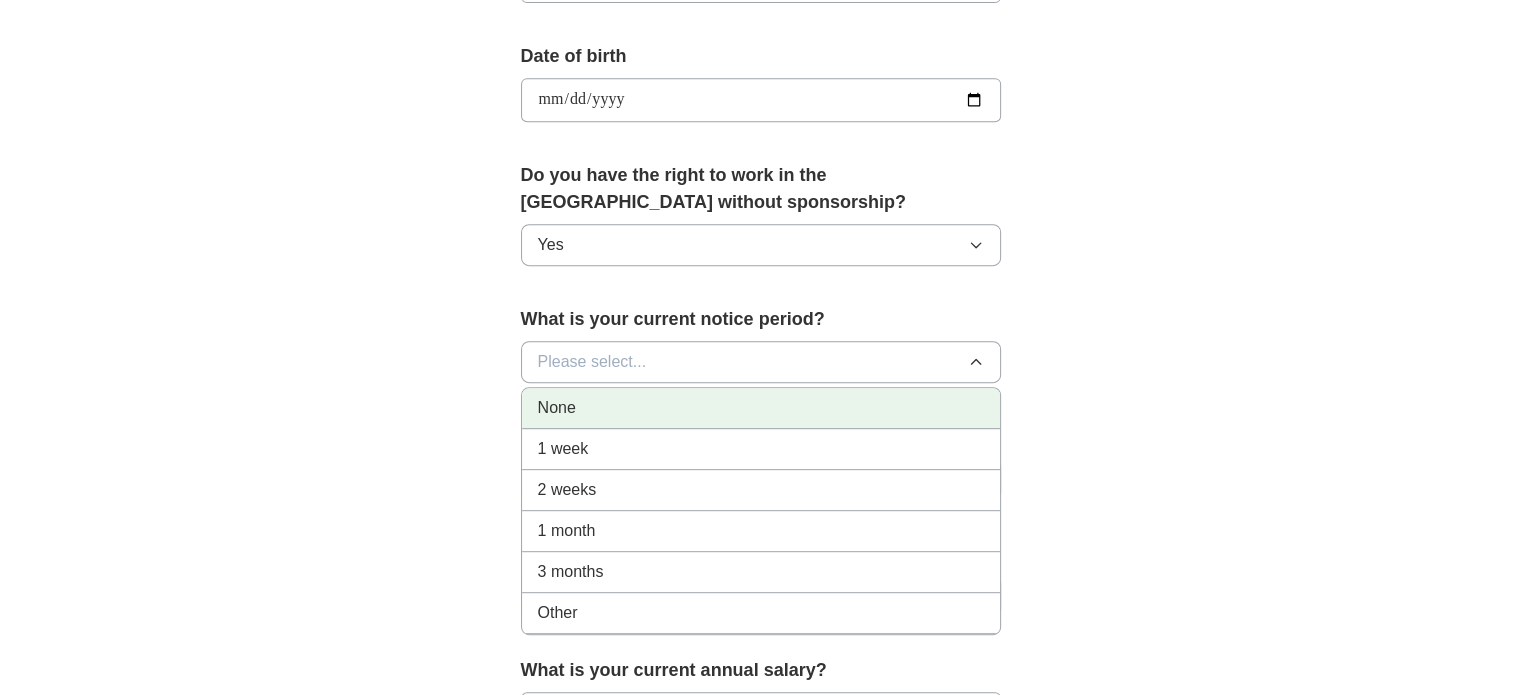 click on "None" at bounding box center [761, 408] 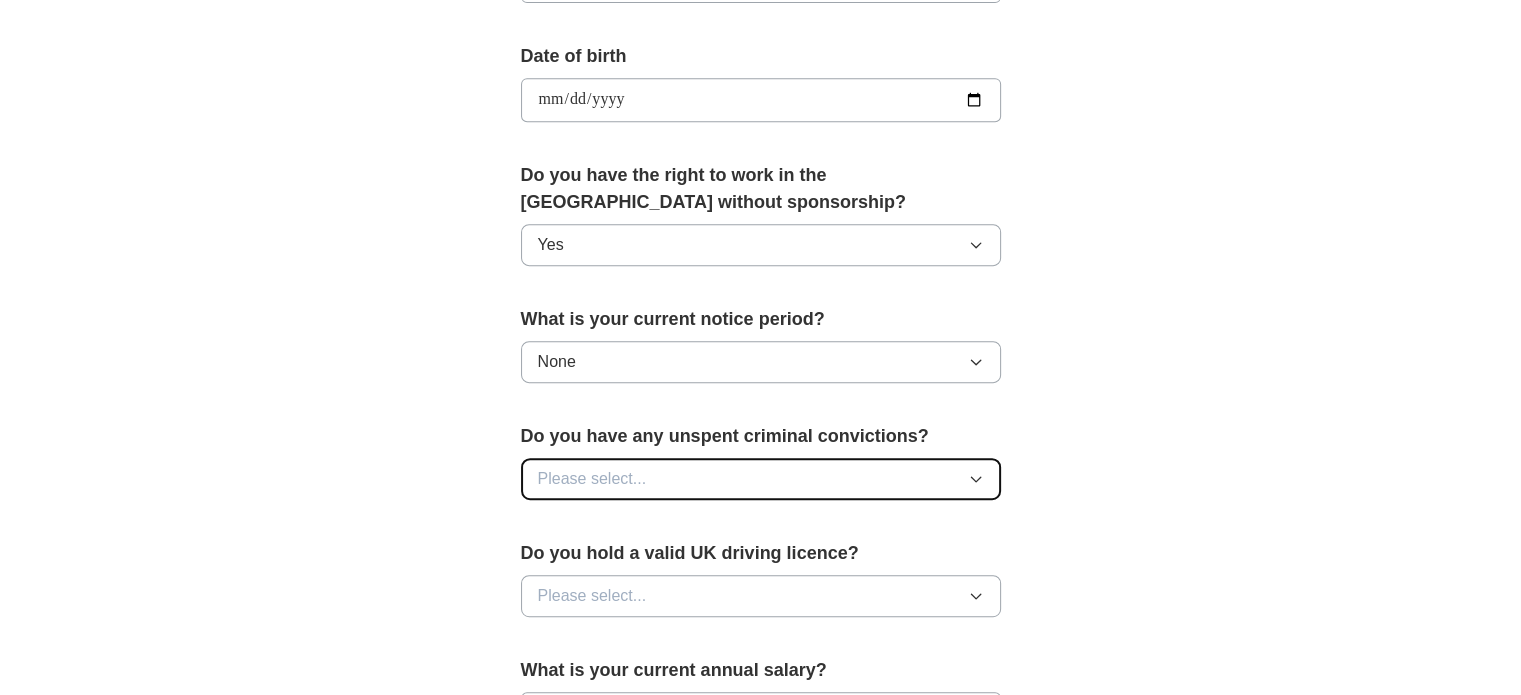 click on "Please select..." at bounding box center [592, 479] 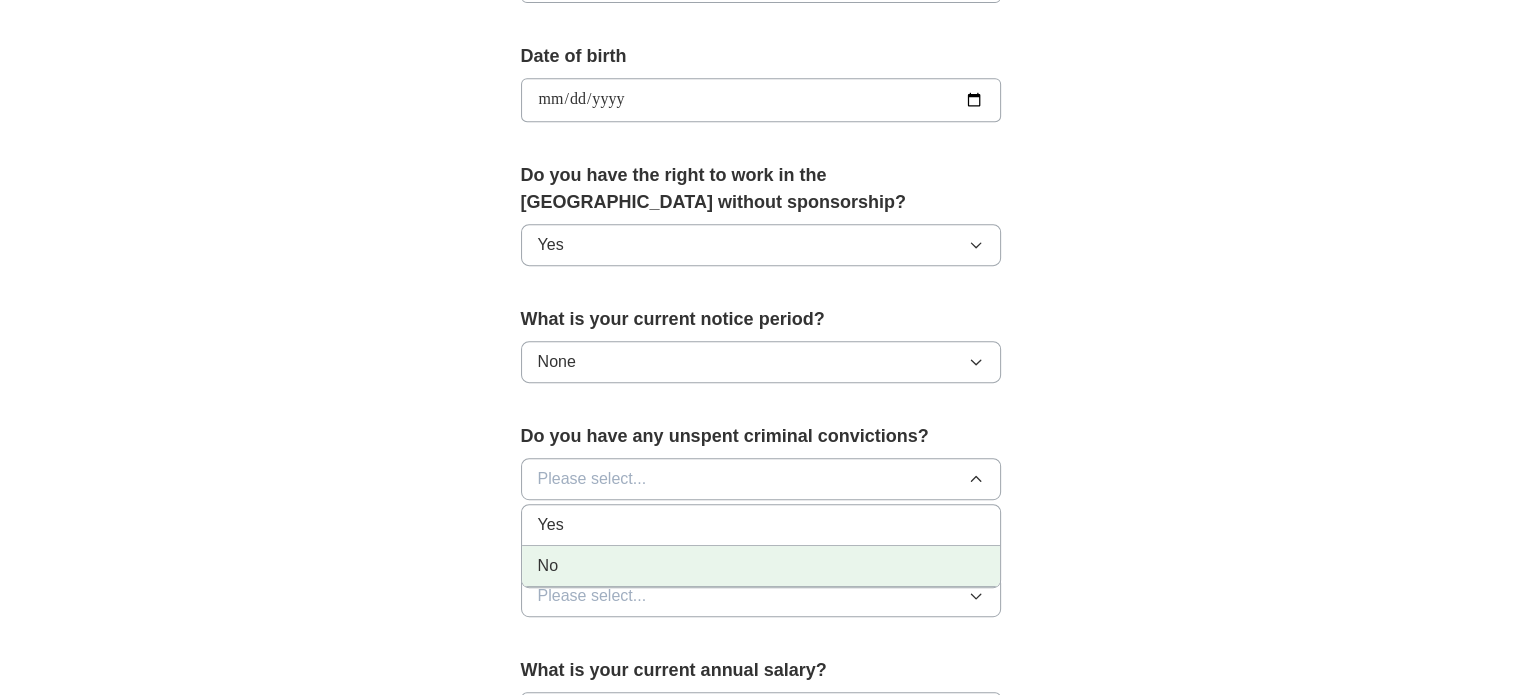 click on "No" at bounding box center [761, 566] 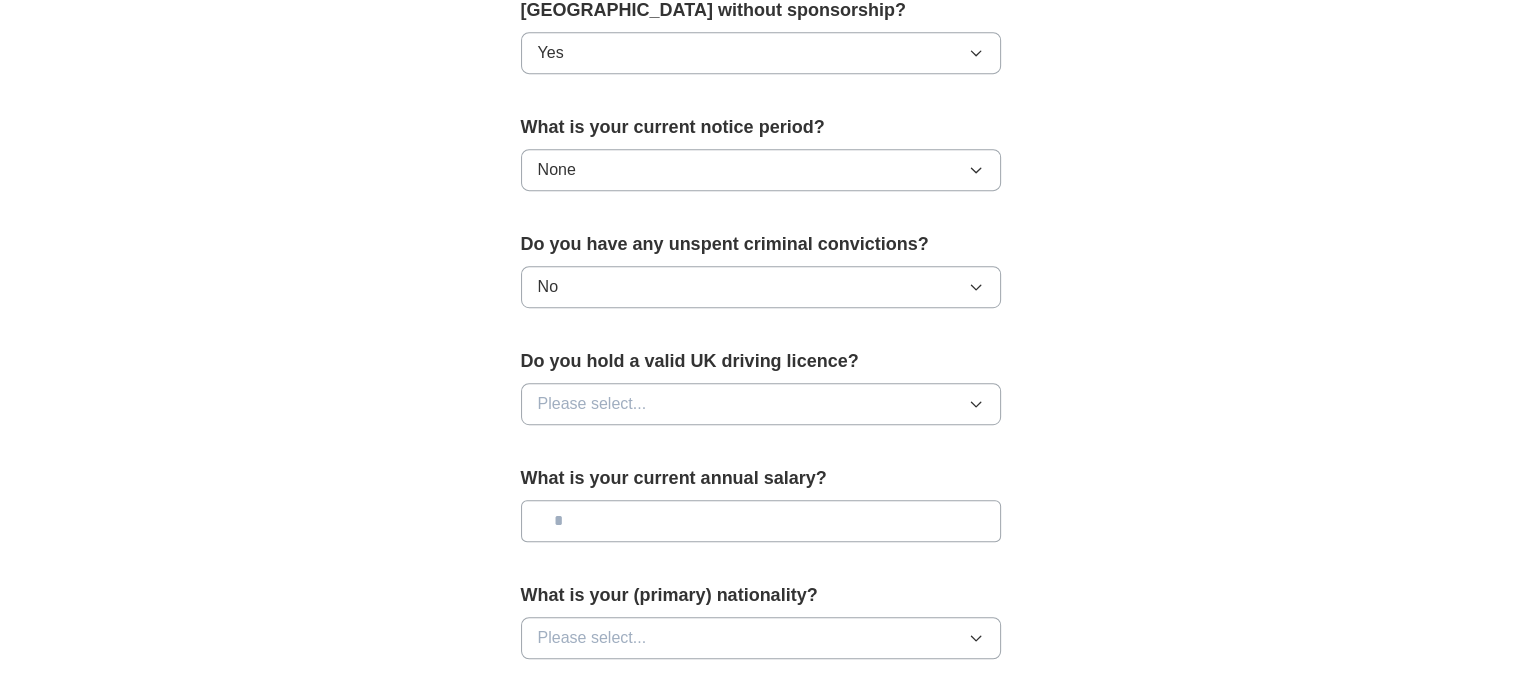 scroll, scrollTop: 1100, scrollLeft: 0, axis: vertical 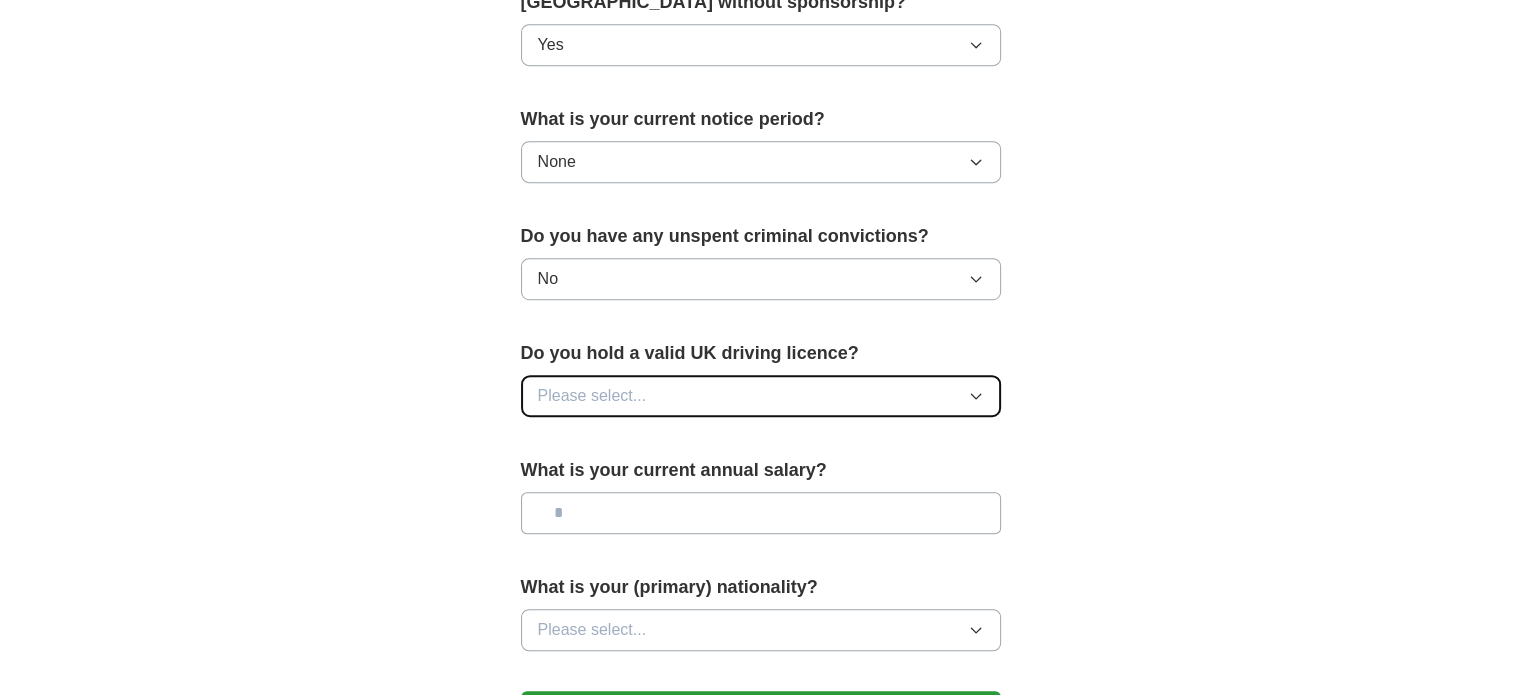 click on "Please select..." at bounding box center [592, 396] 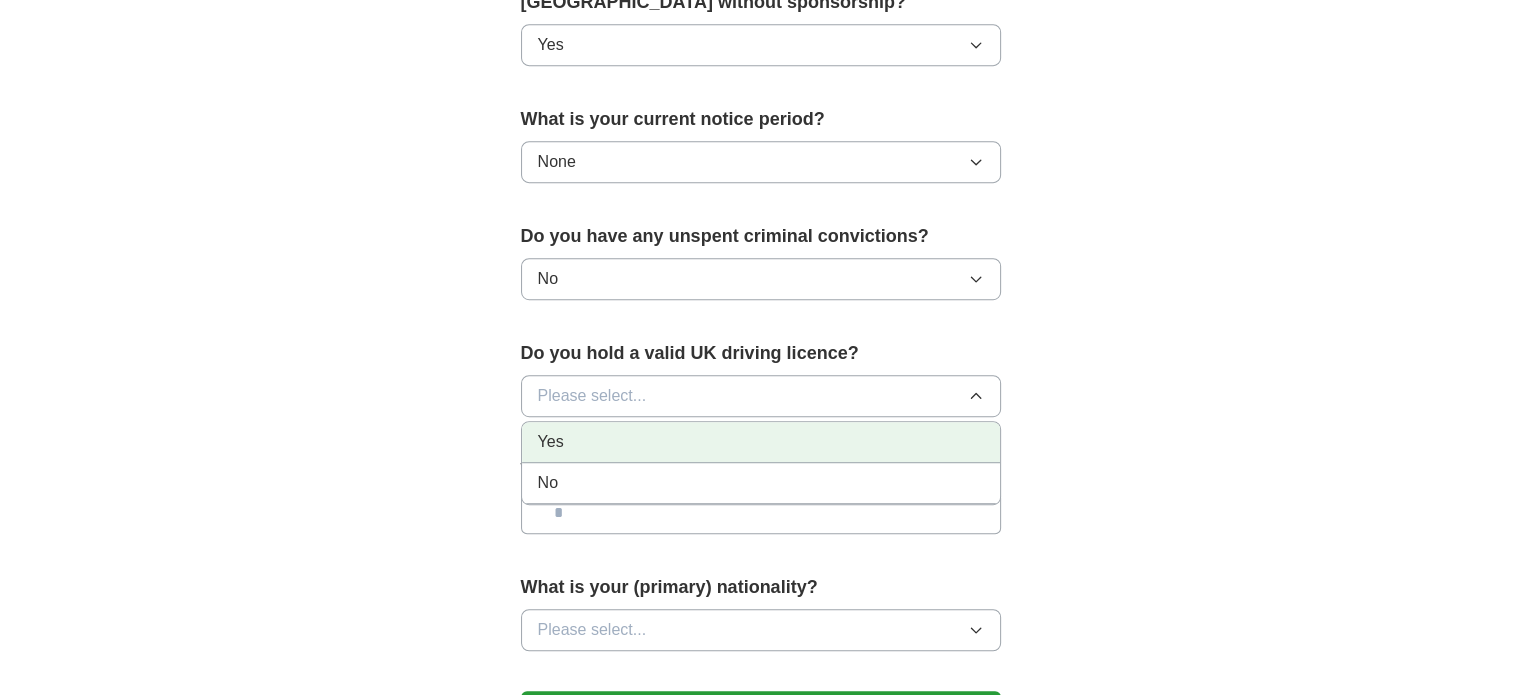 click on "Yes" at bounding box center [761, 442] 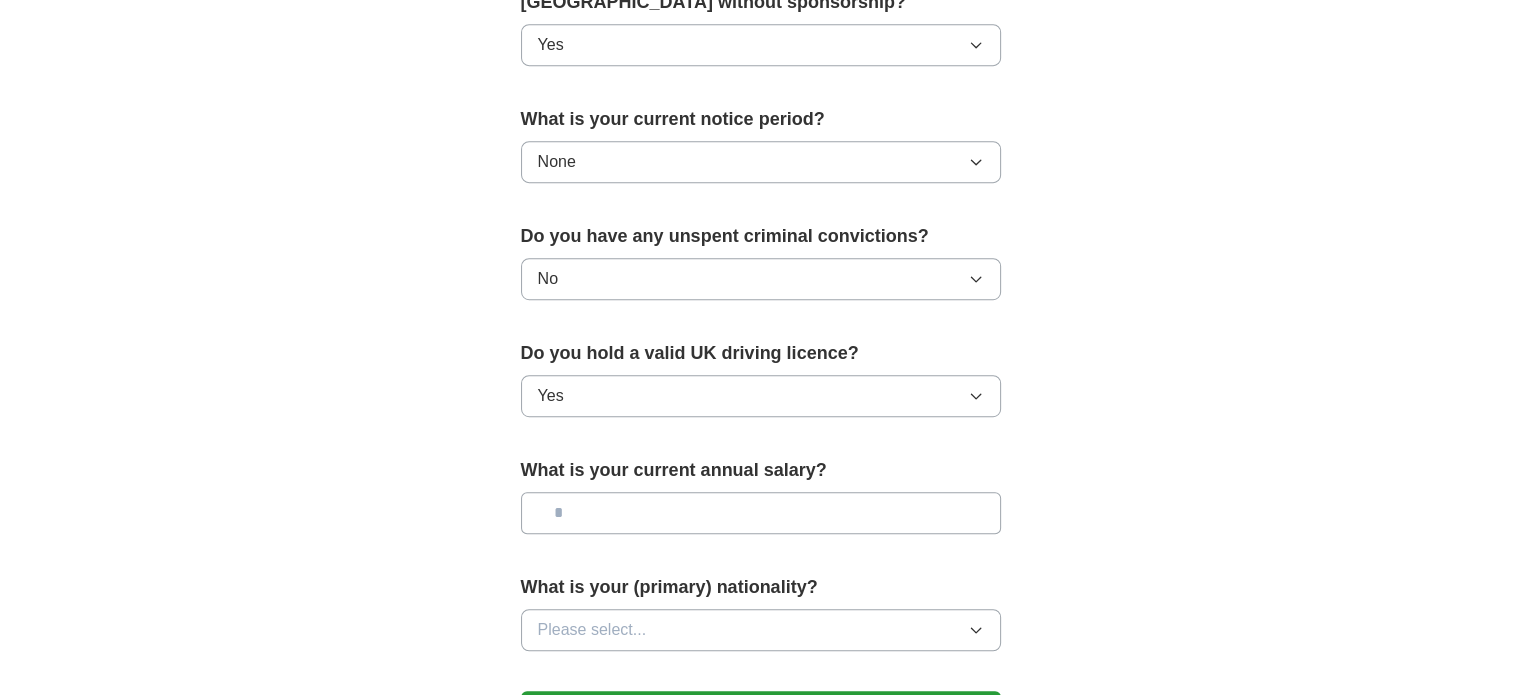 click at bounding box center [761, 513] 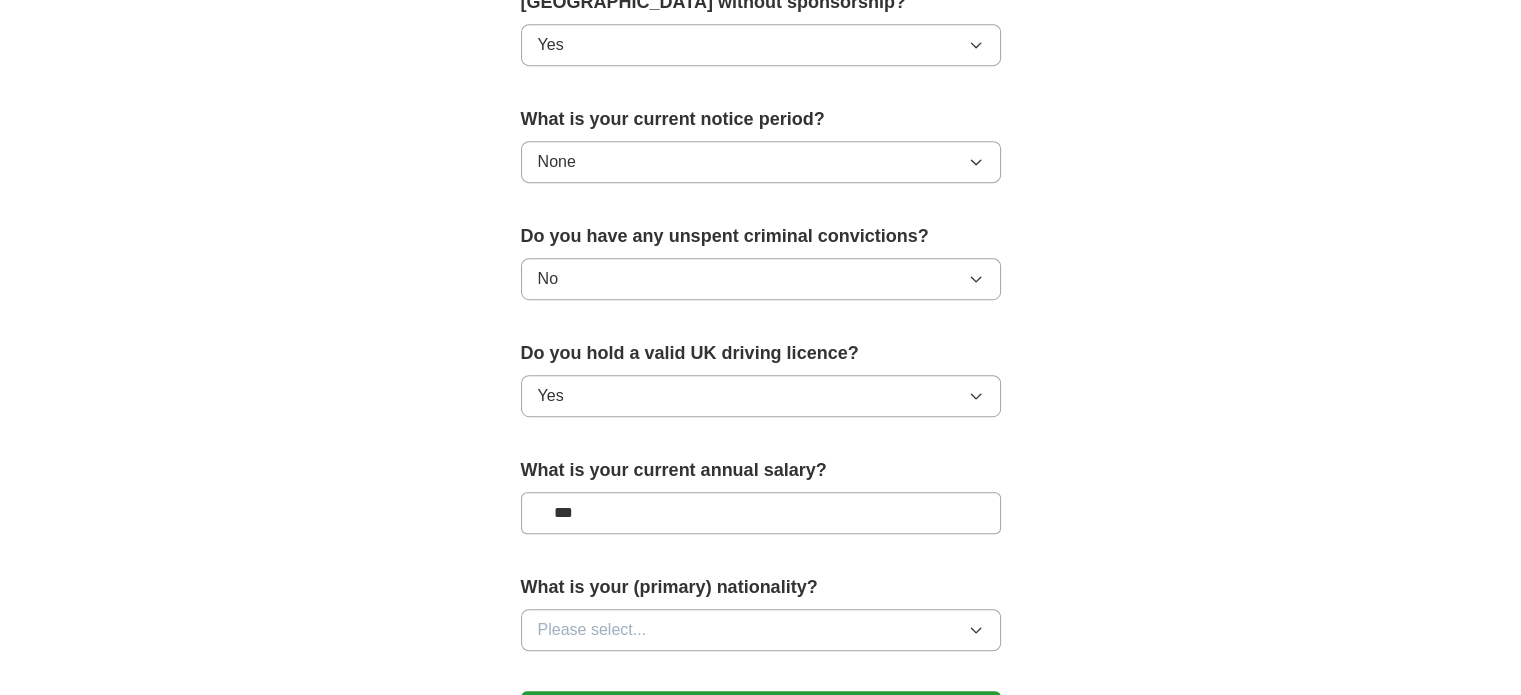 type on "**" 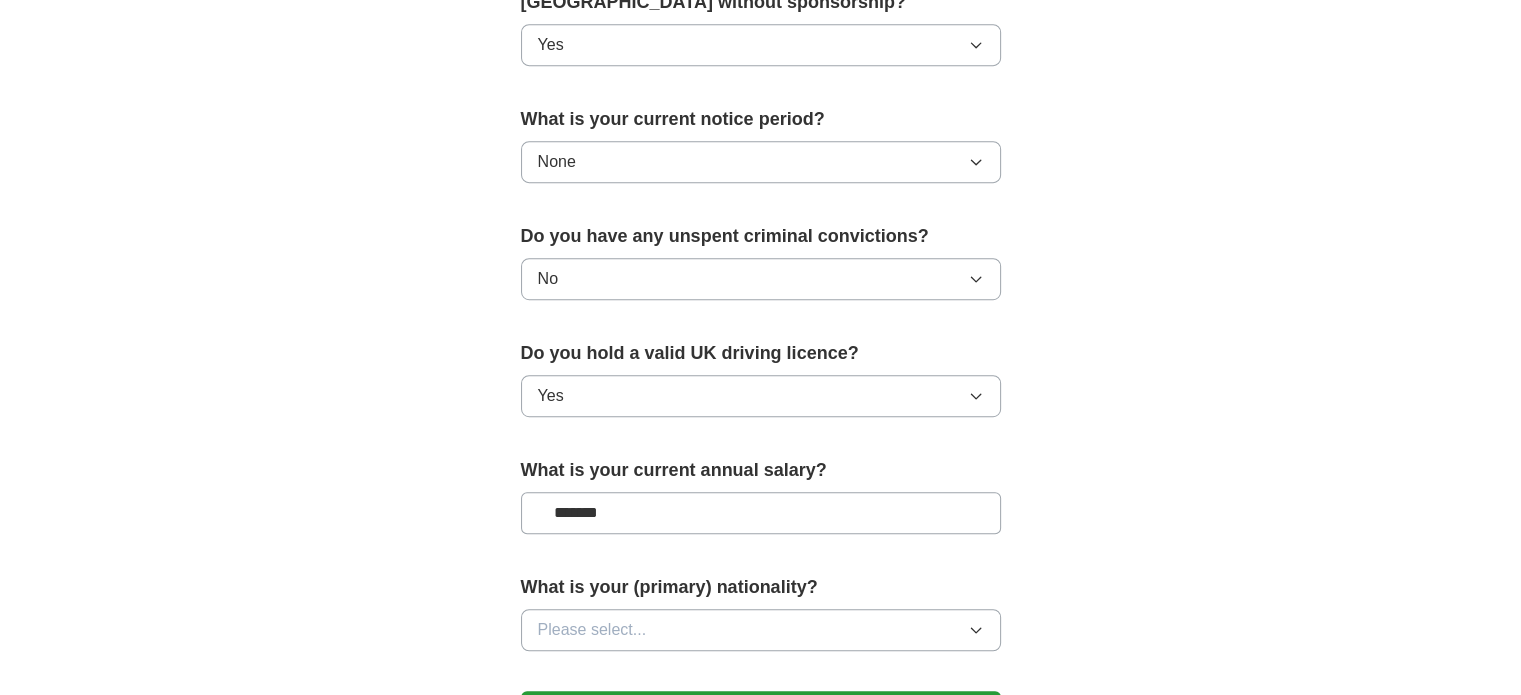 click on "*******" at bounding box center [761, 513] 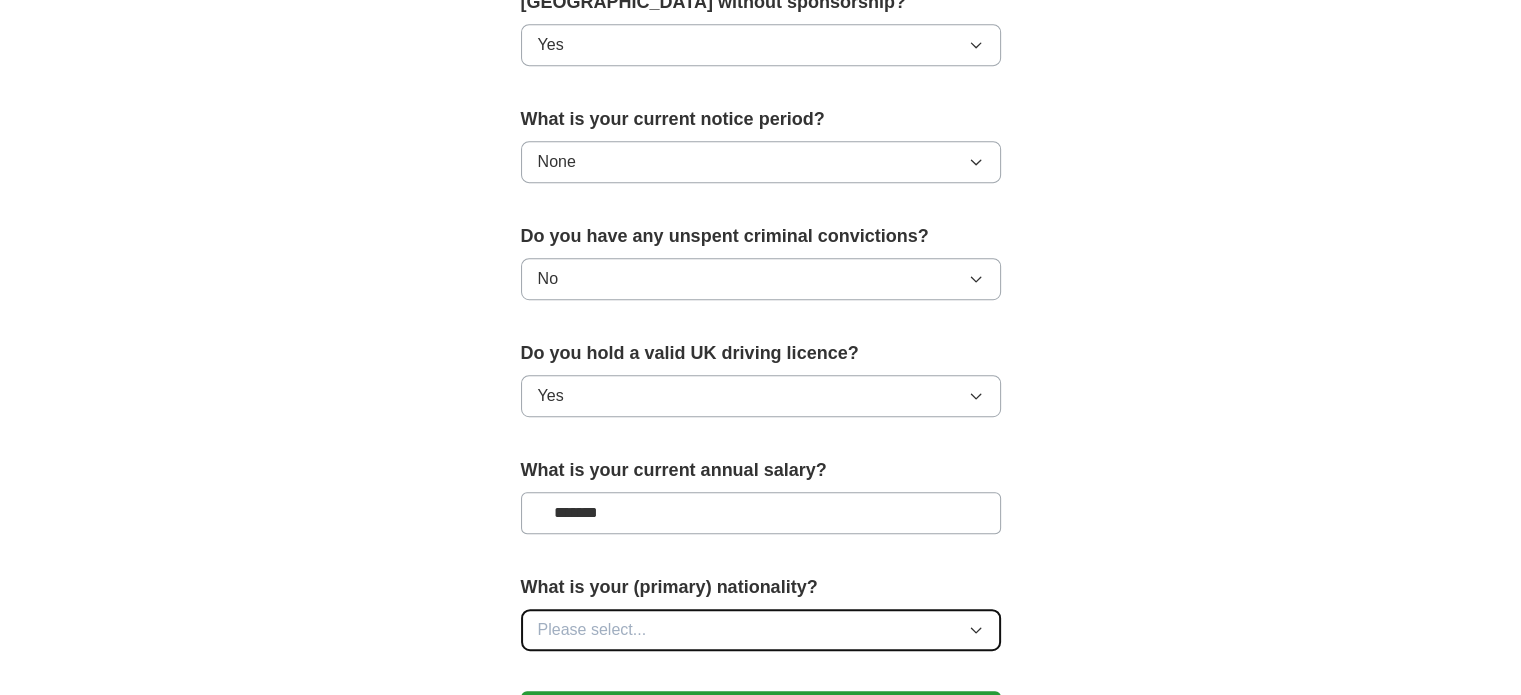 click on "Please select..." at bounding box center [761, 630] 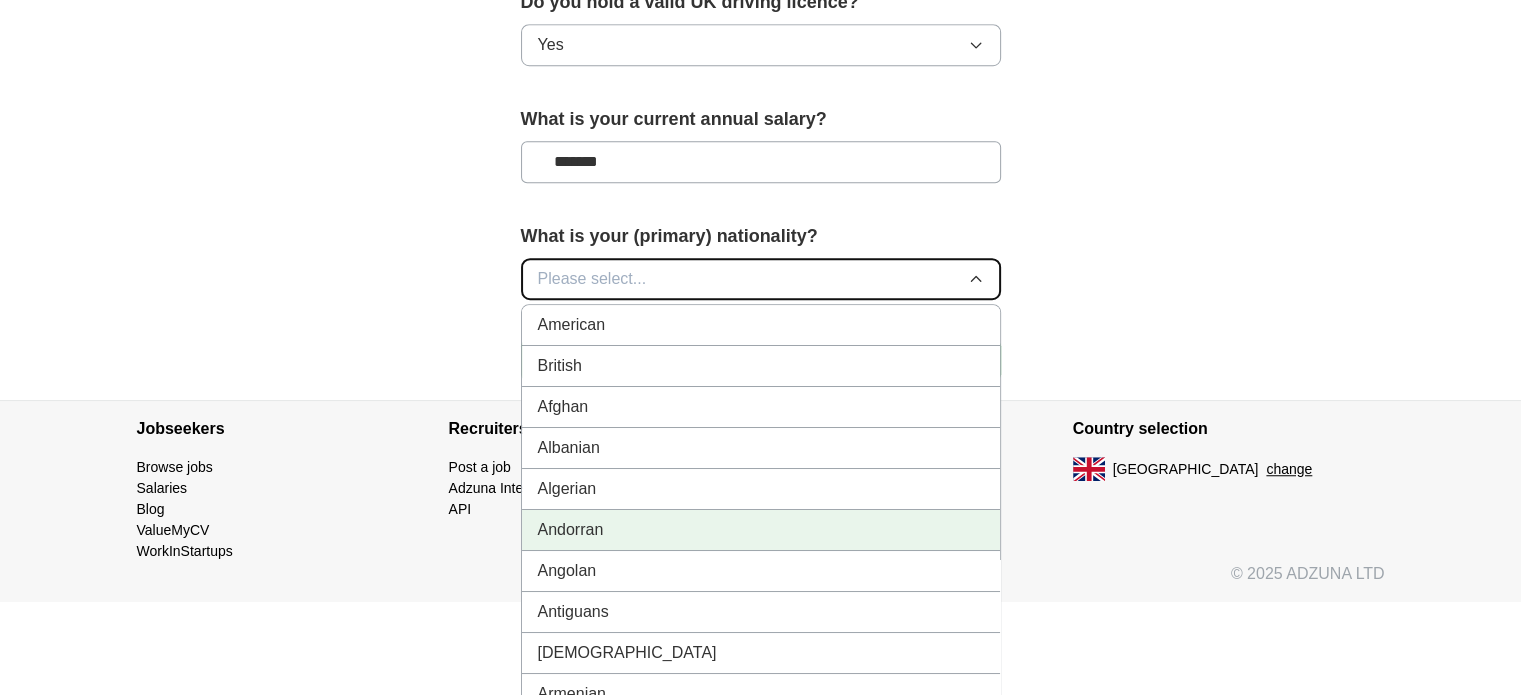scroll, scrollTop: 1454, scrollLeft: 0, axis: vertical 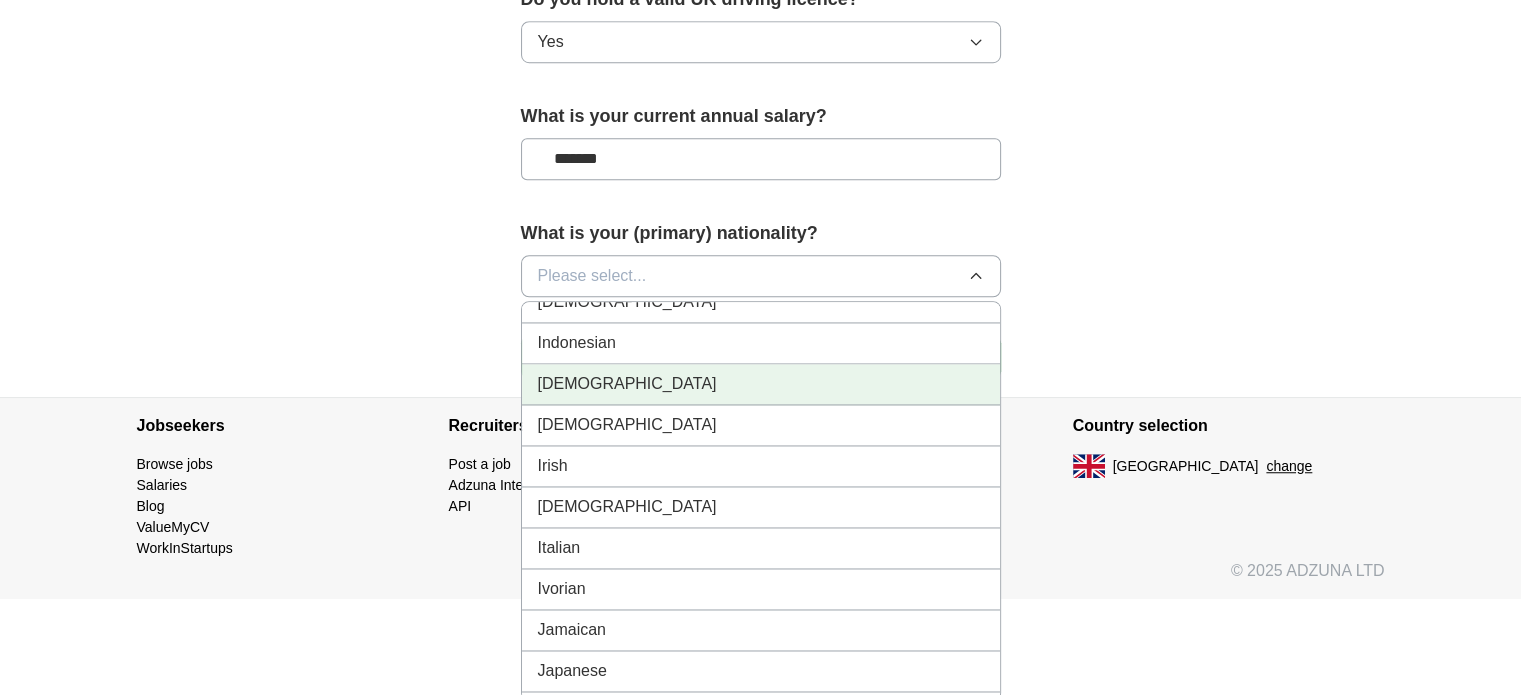 click on "[DEMOGRAPHIC_DATA]" at bounding box center (761, 384) 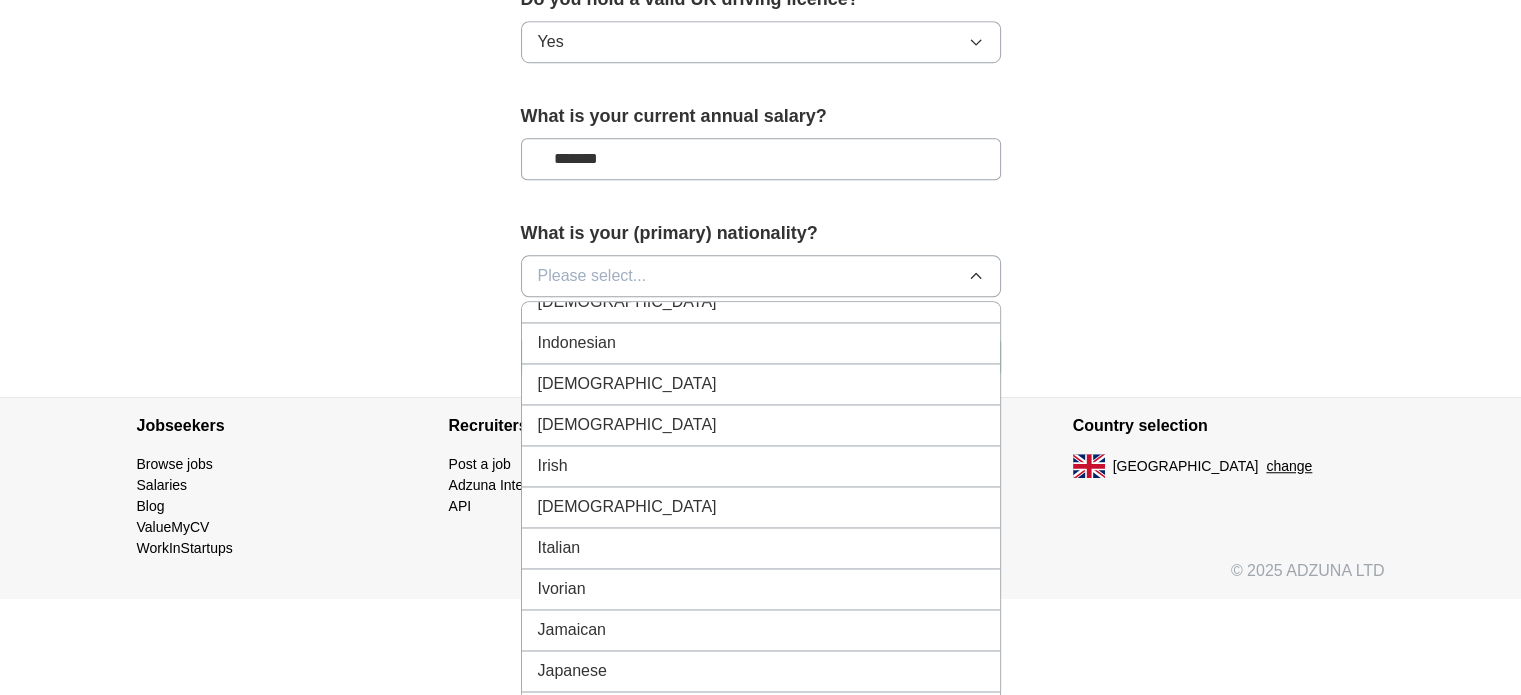 scroll, scrollTop: 1352, scrollLeft: 0, axis: vertical 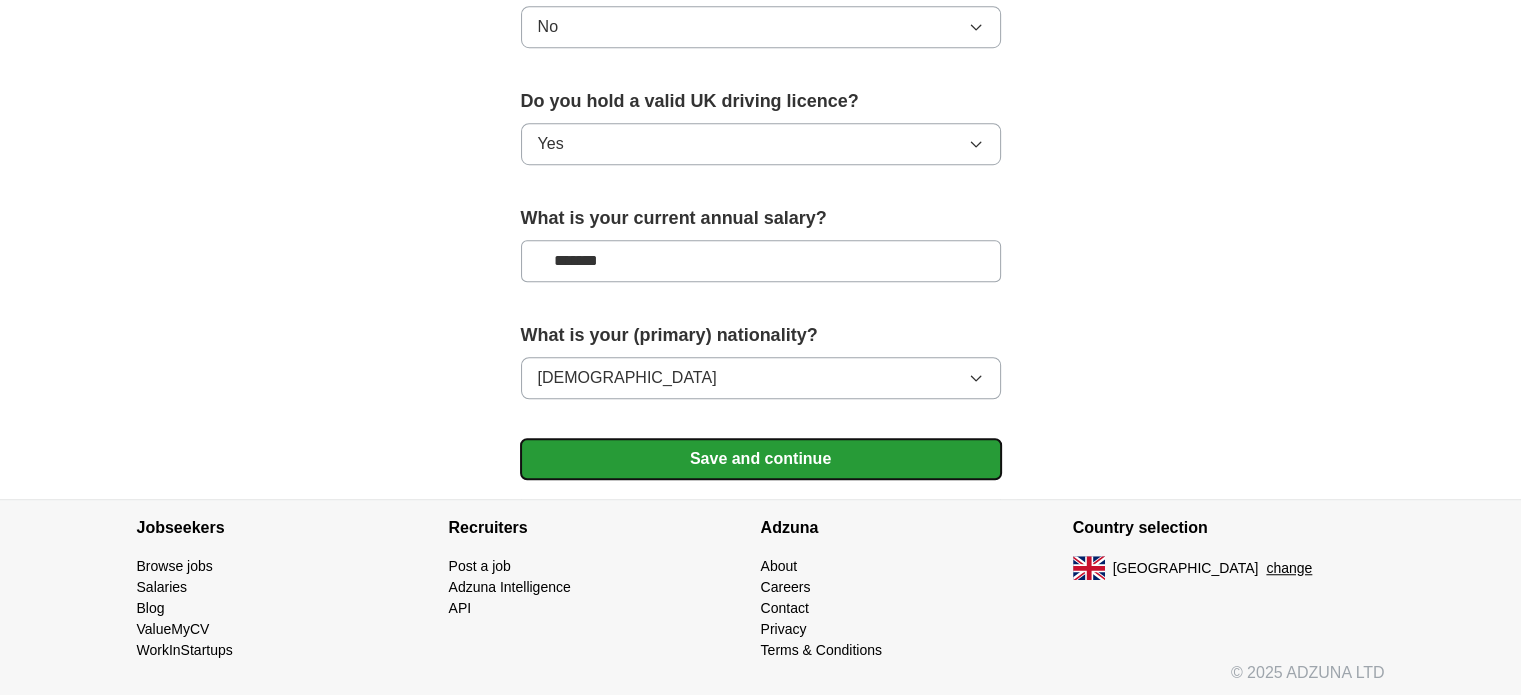 click on "Save and continue" at bounding box center (761, 459) 